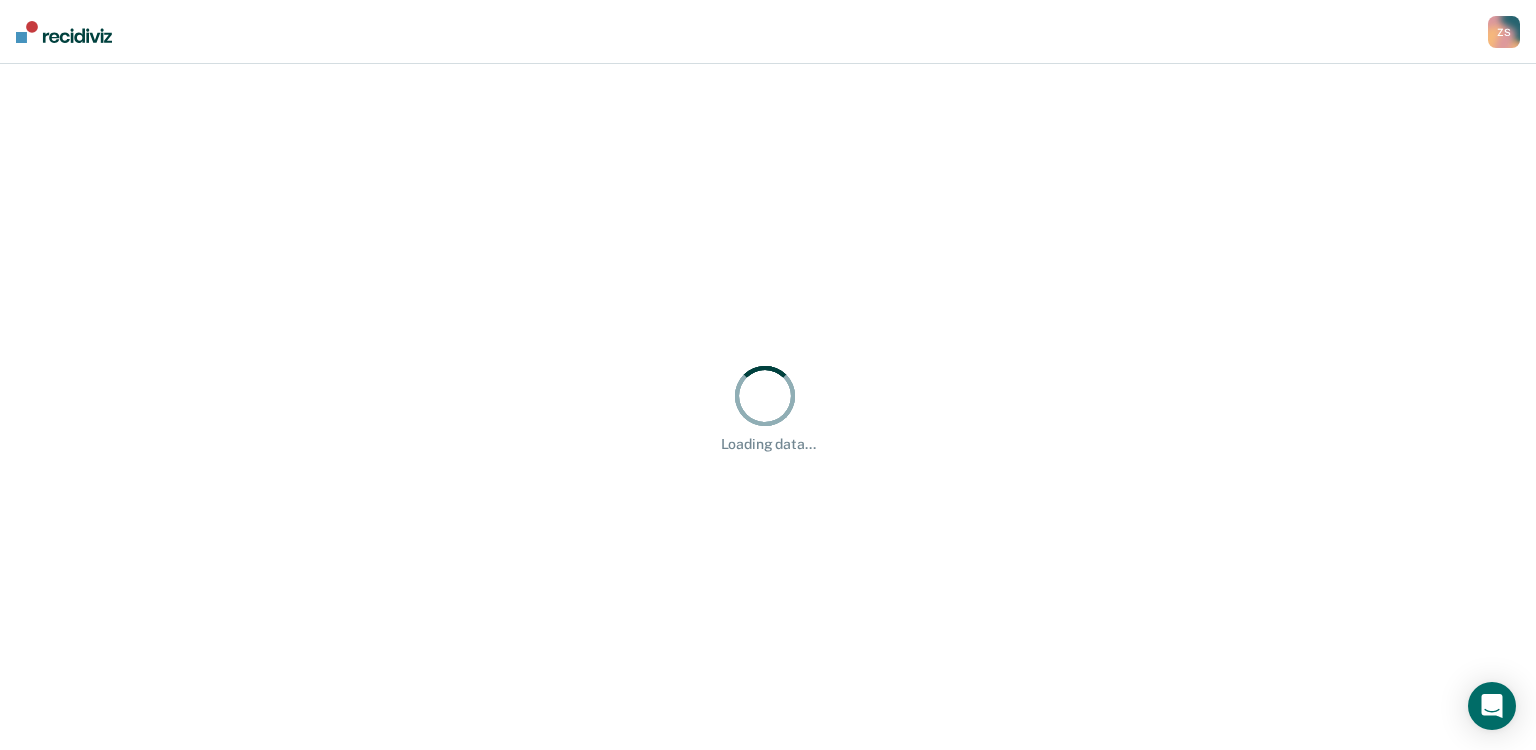scroll, scrollTop: 0, scrollLeft: 0, axis: both 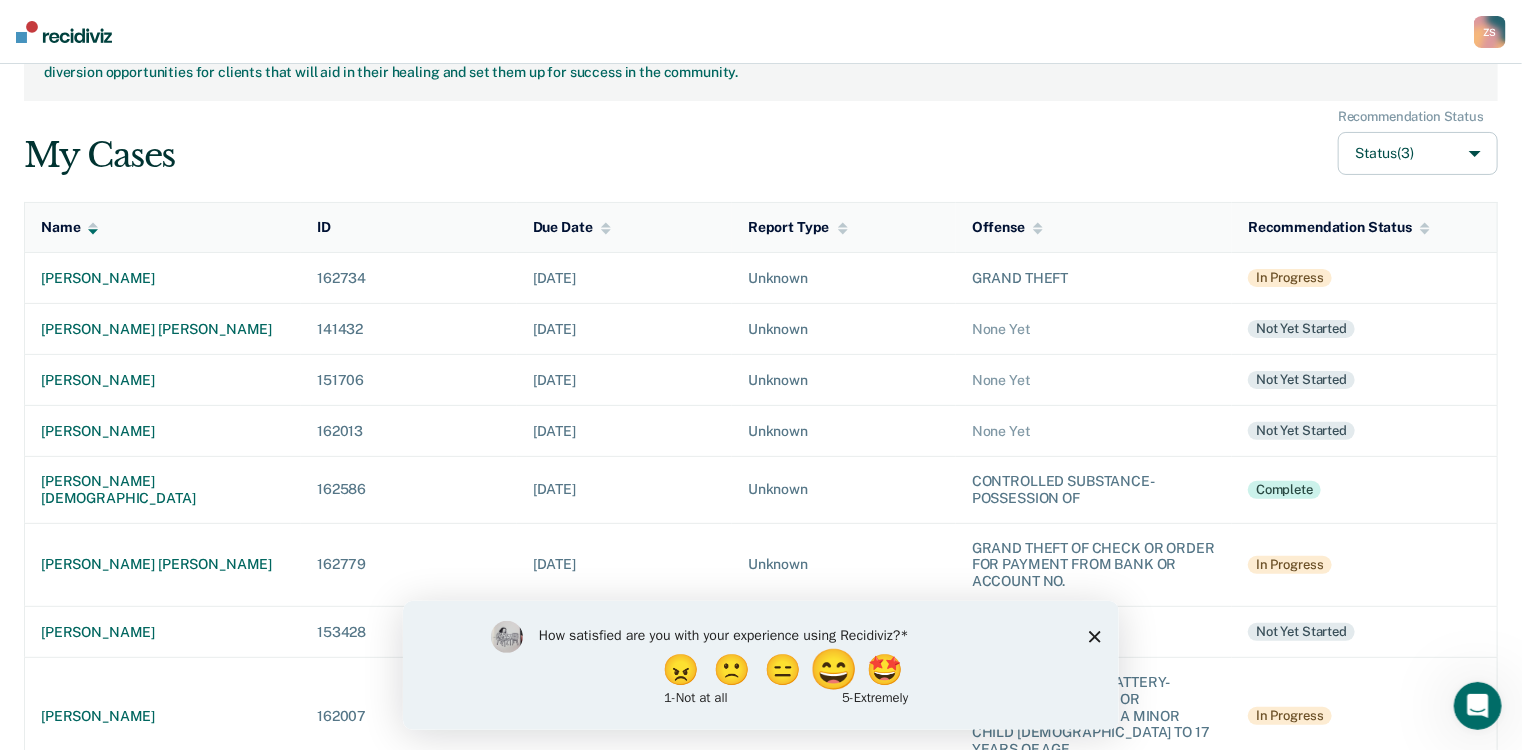 click on "😄" at bounding box center (835, 669) 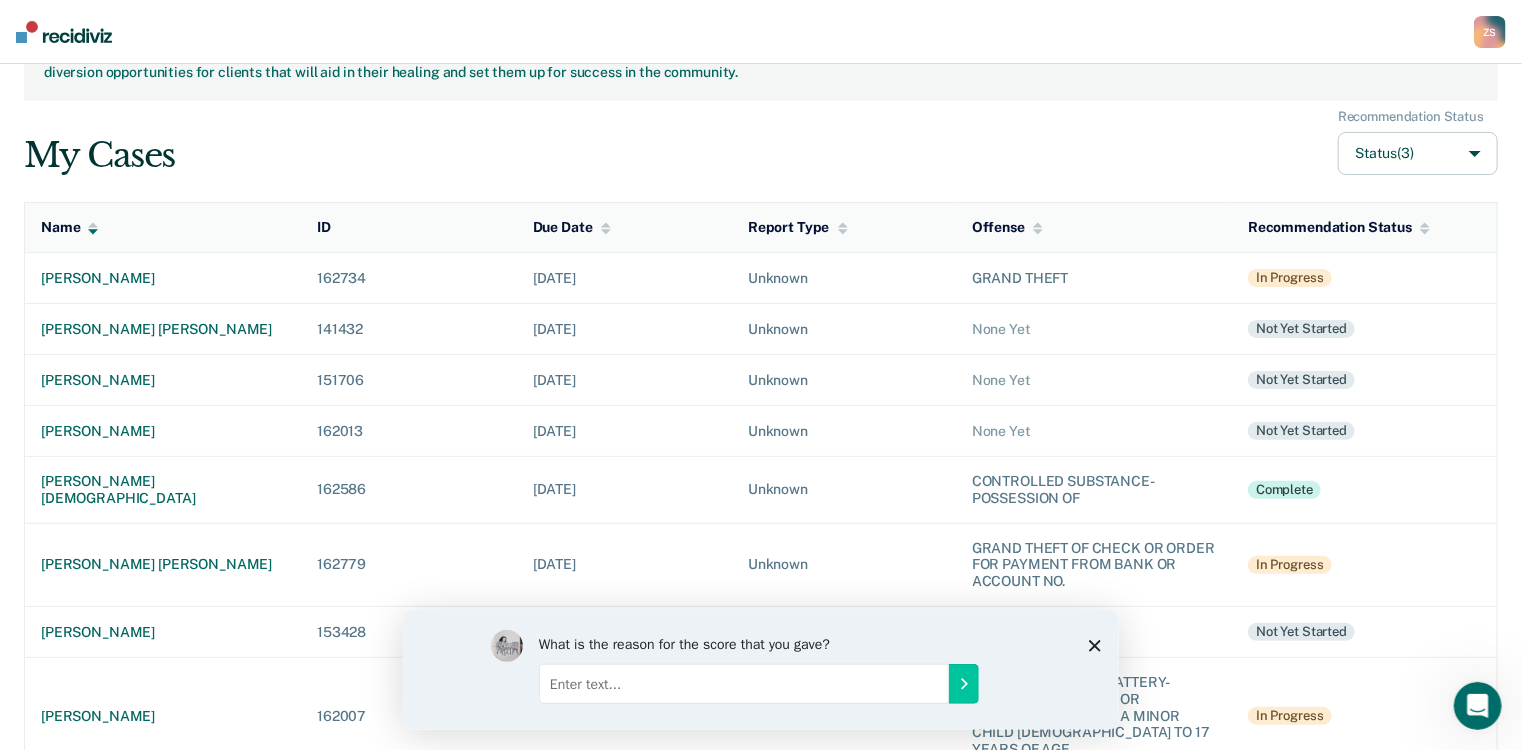 click at bounding box center [743, 683] 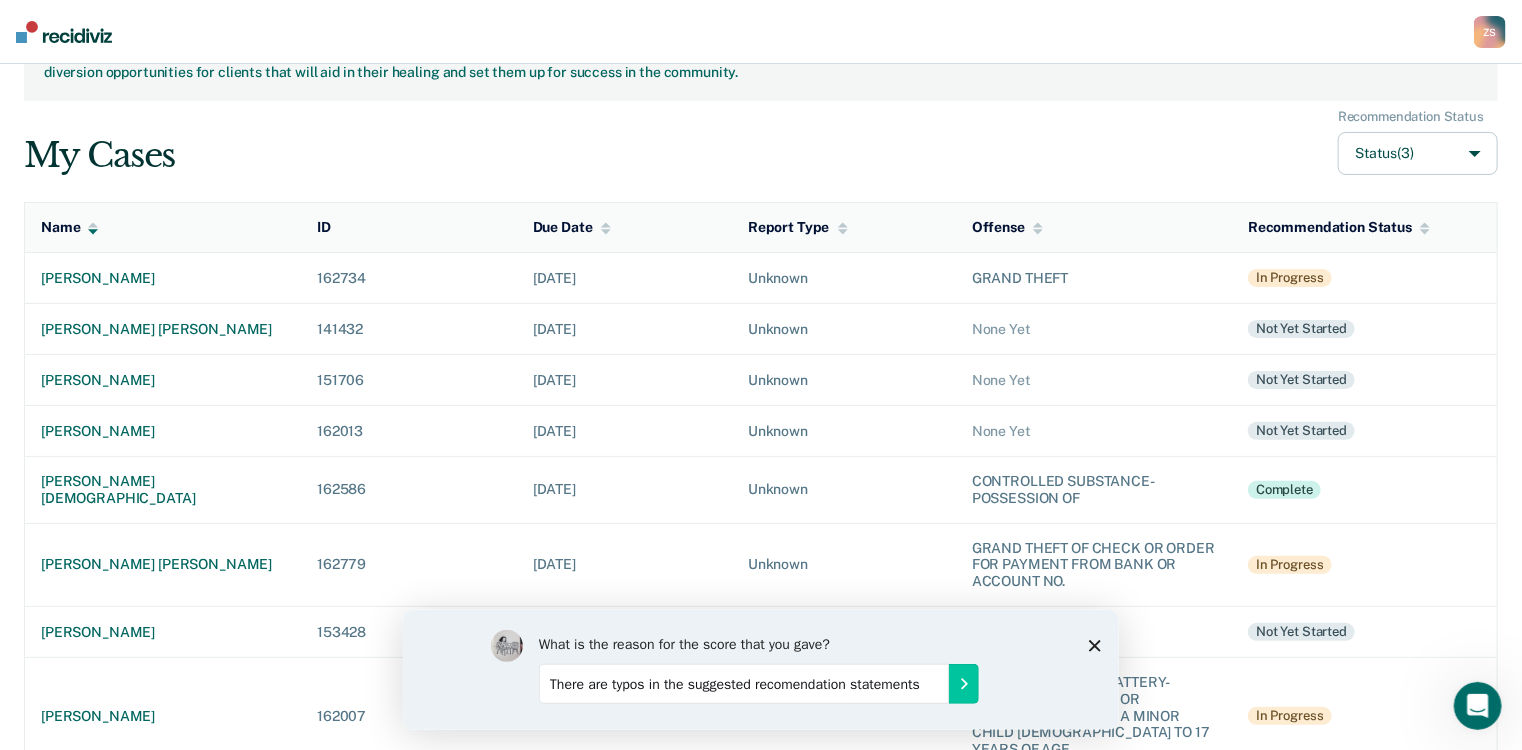 click on "There are typos in the suggested recomendation statements" at bounding box center [743, 683] 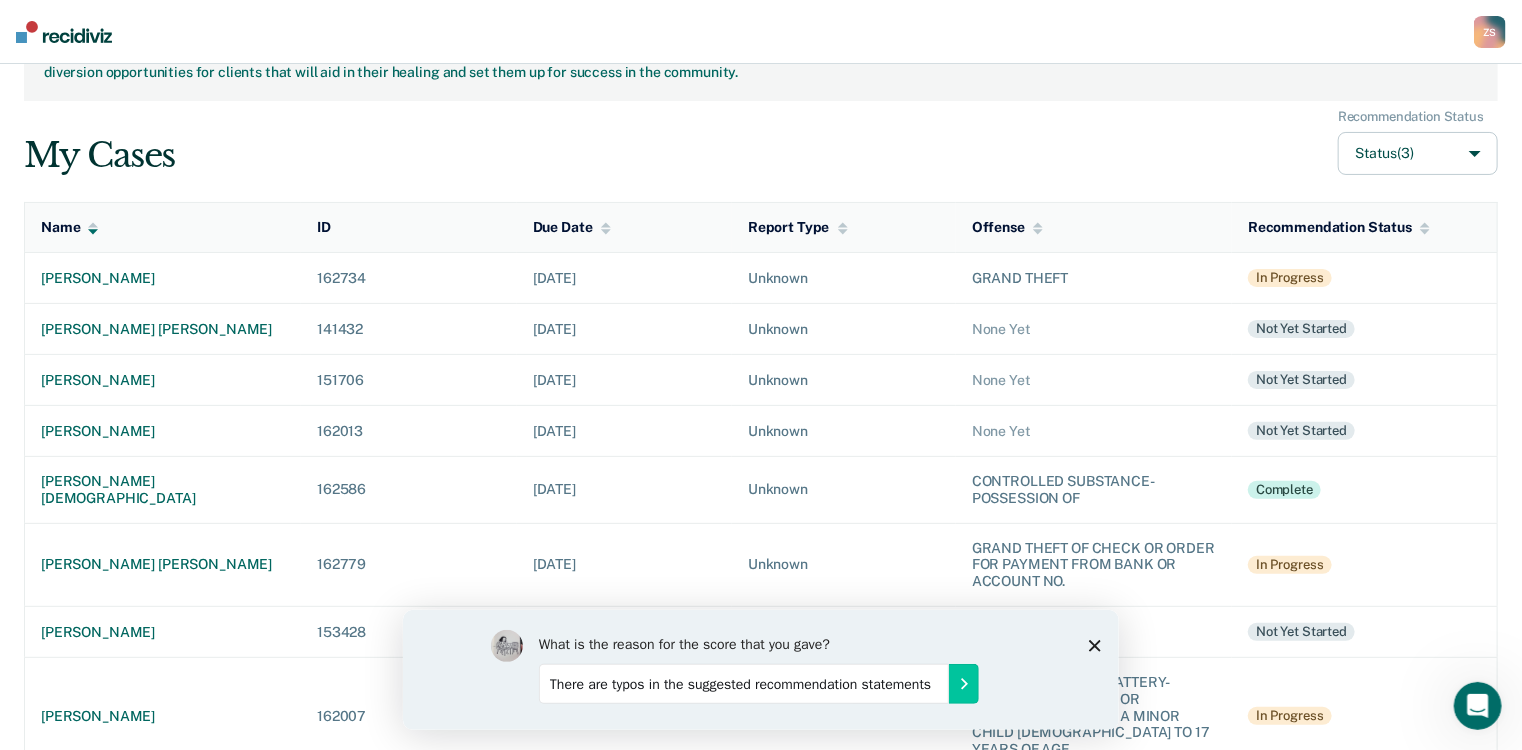 click on "There are typos in the suggested recommendation statements" at bounding box center [743, 683] 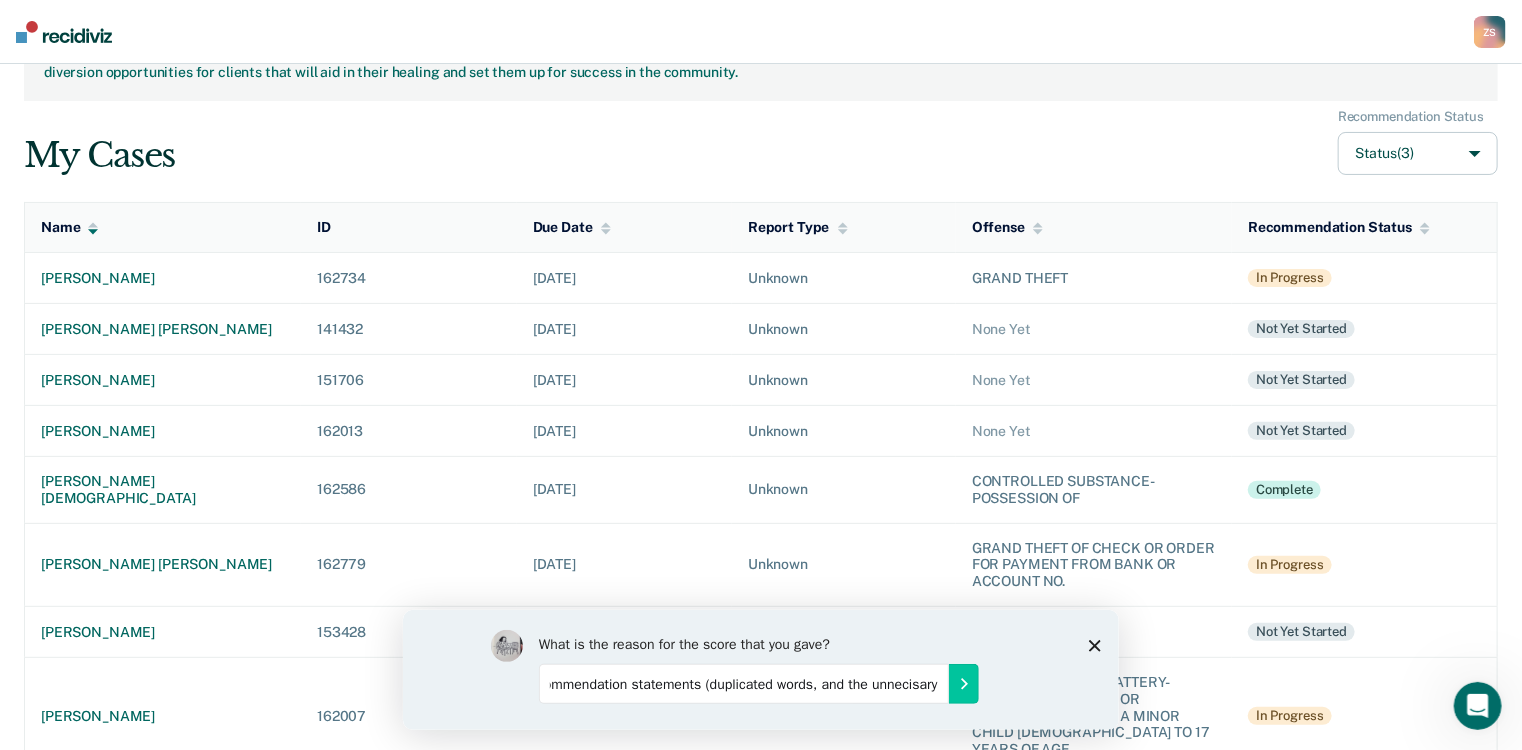 scroll, scrollTop: 0, scrollLeft: 236, axis: horizontal 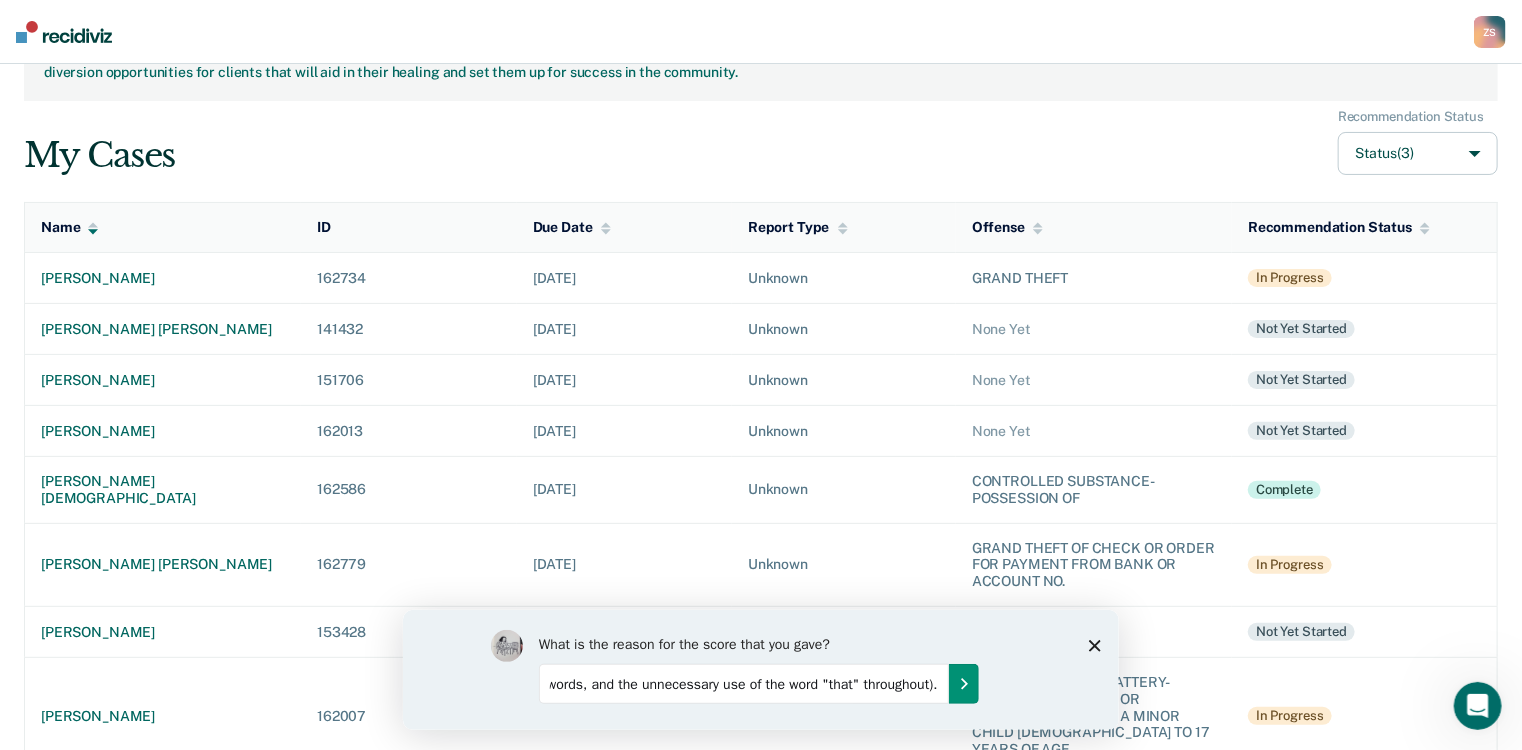 type on "There are typos in the suggested recommendation statements (duplicated words, and the unnecessary use of the word "that" throughout)." 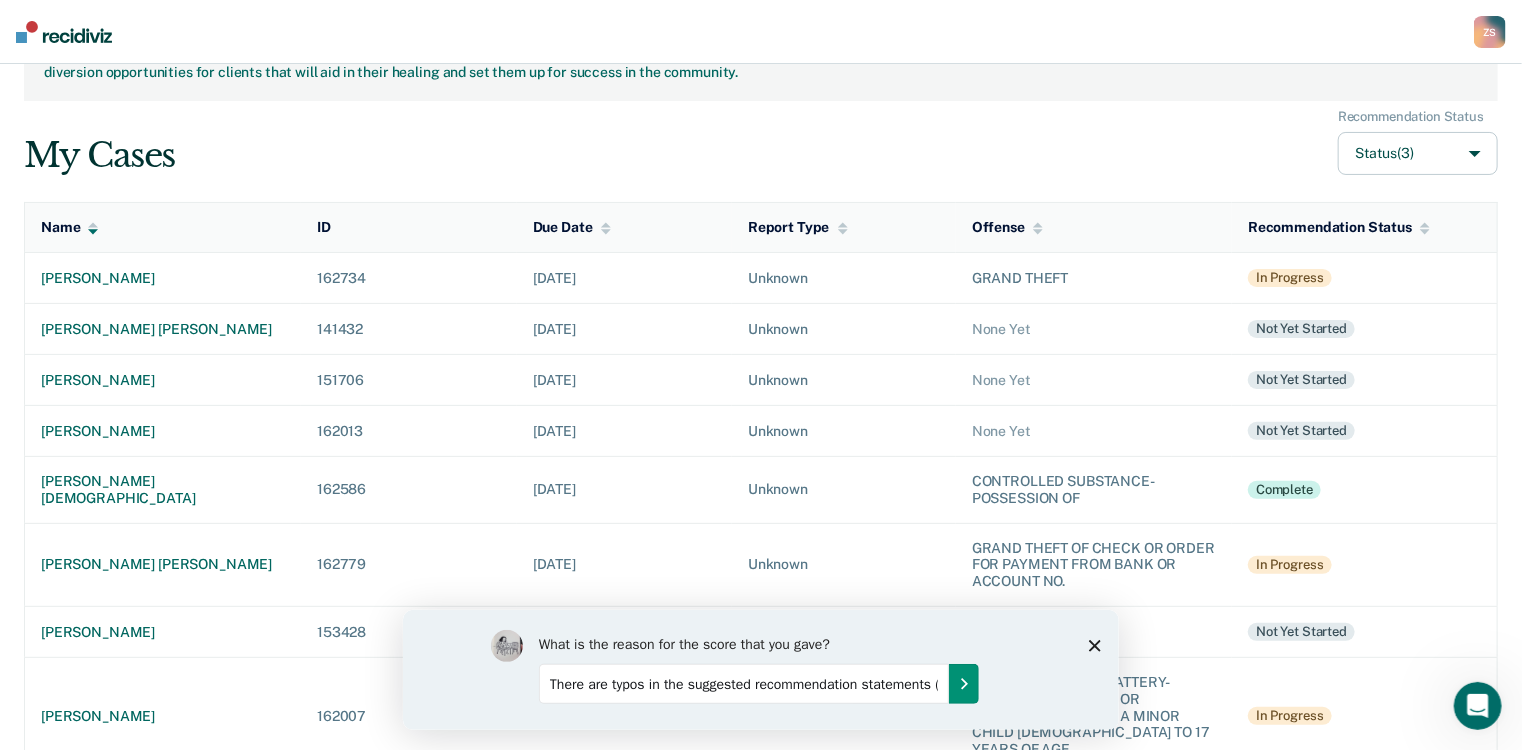 click 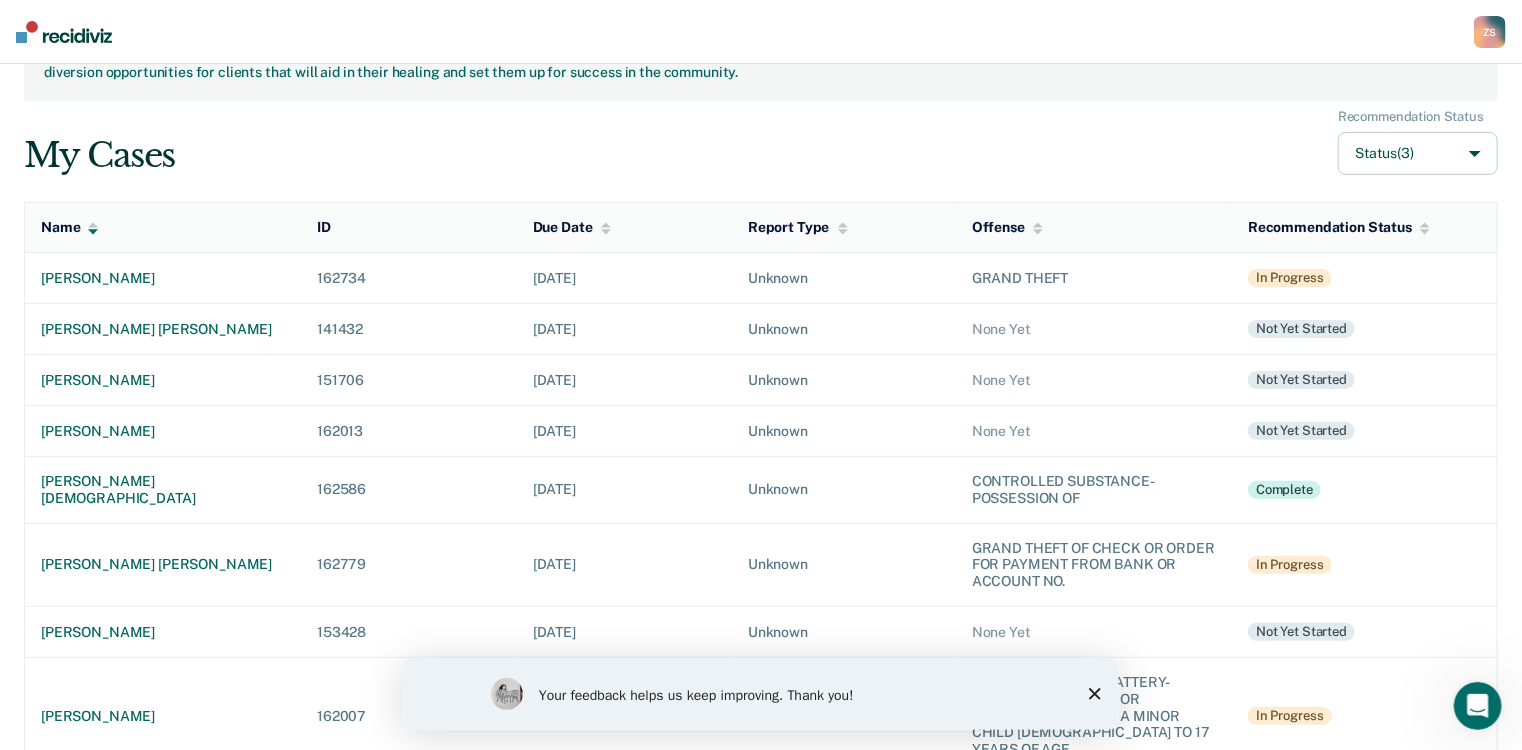 click 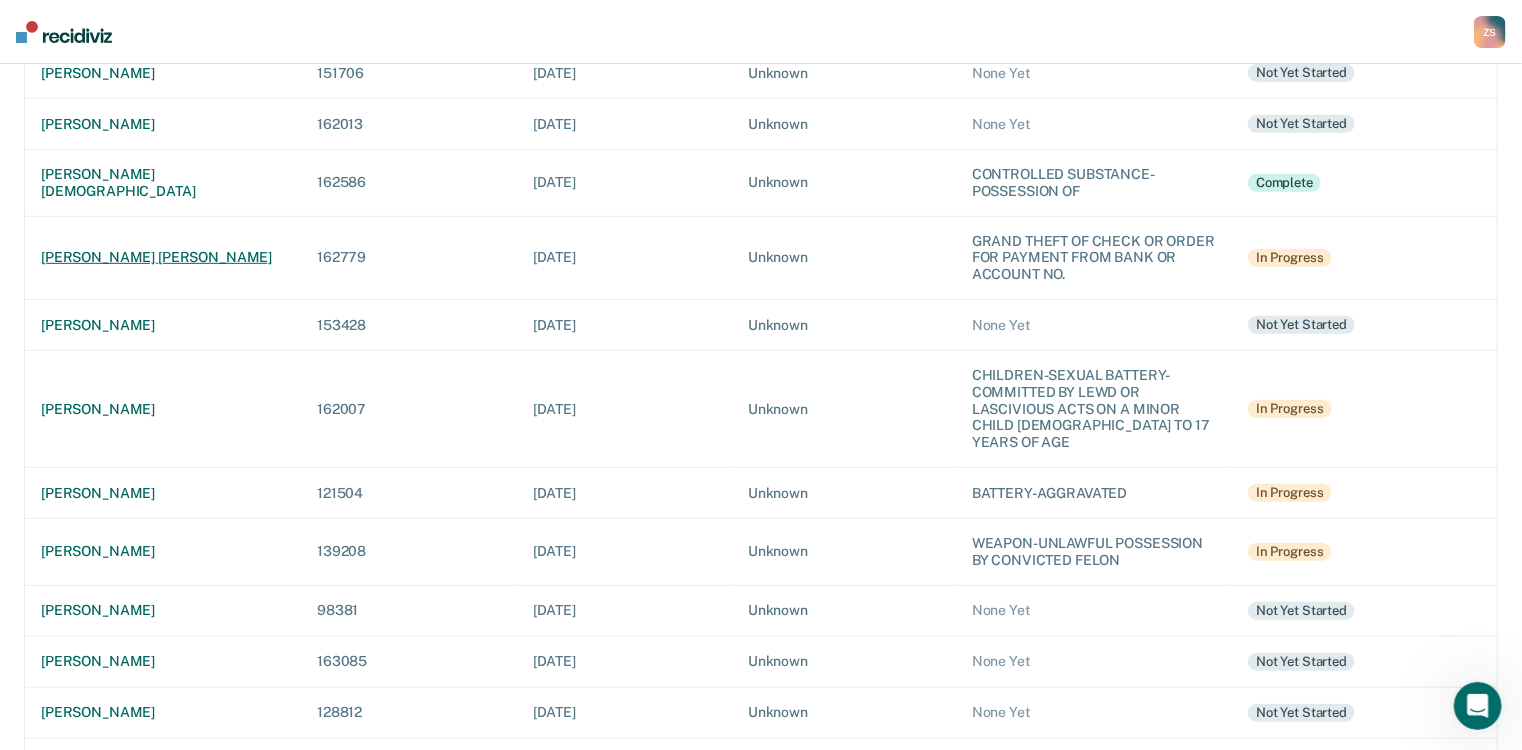 scroll, scrollTop: 480, scrollLeft: 0, axis: vertical 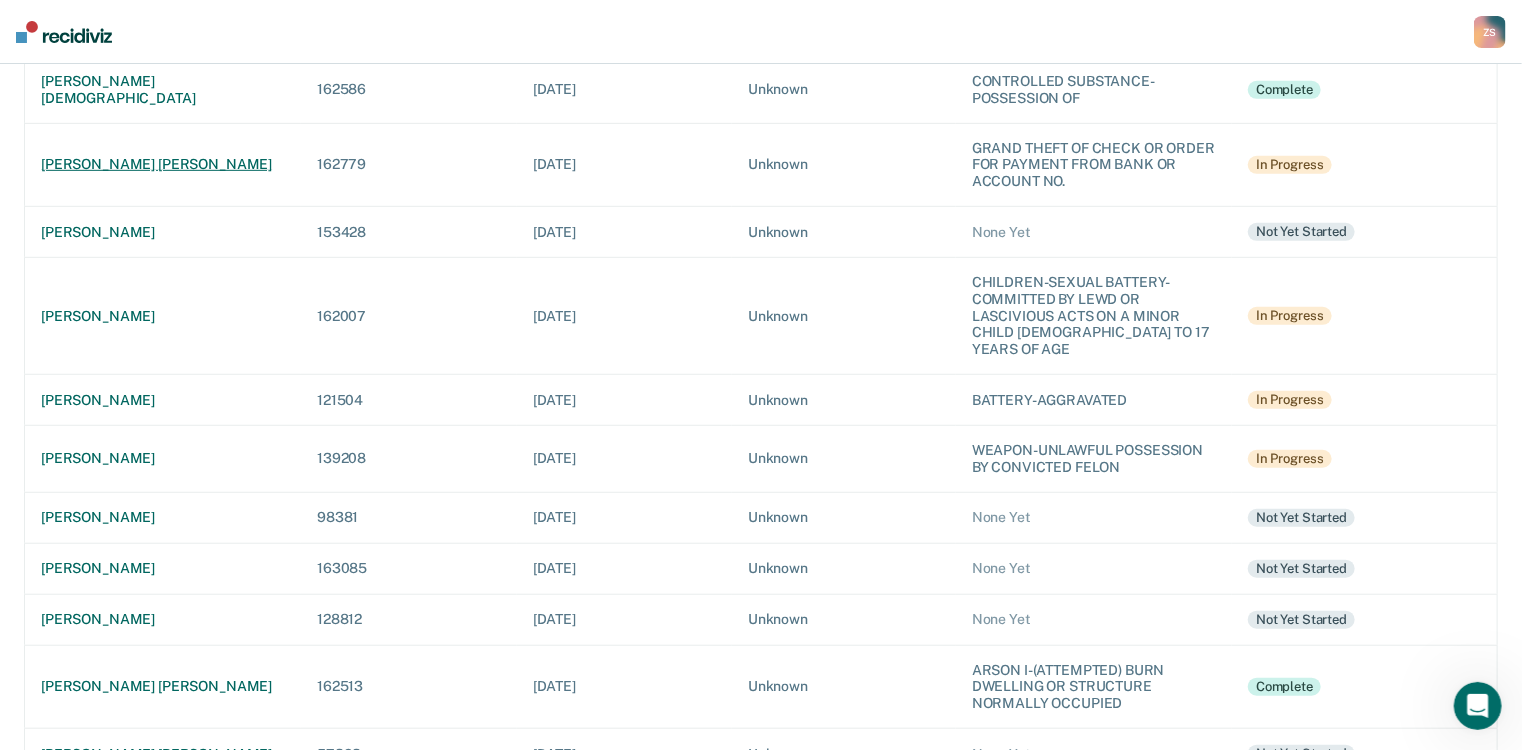 click on "[PERSON_NAME]" at bounding box center [163, 568] 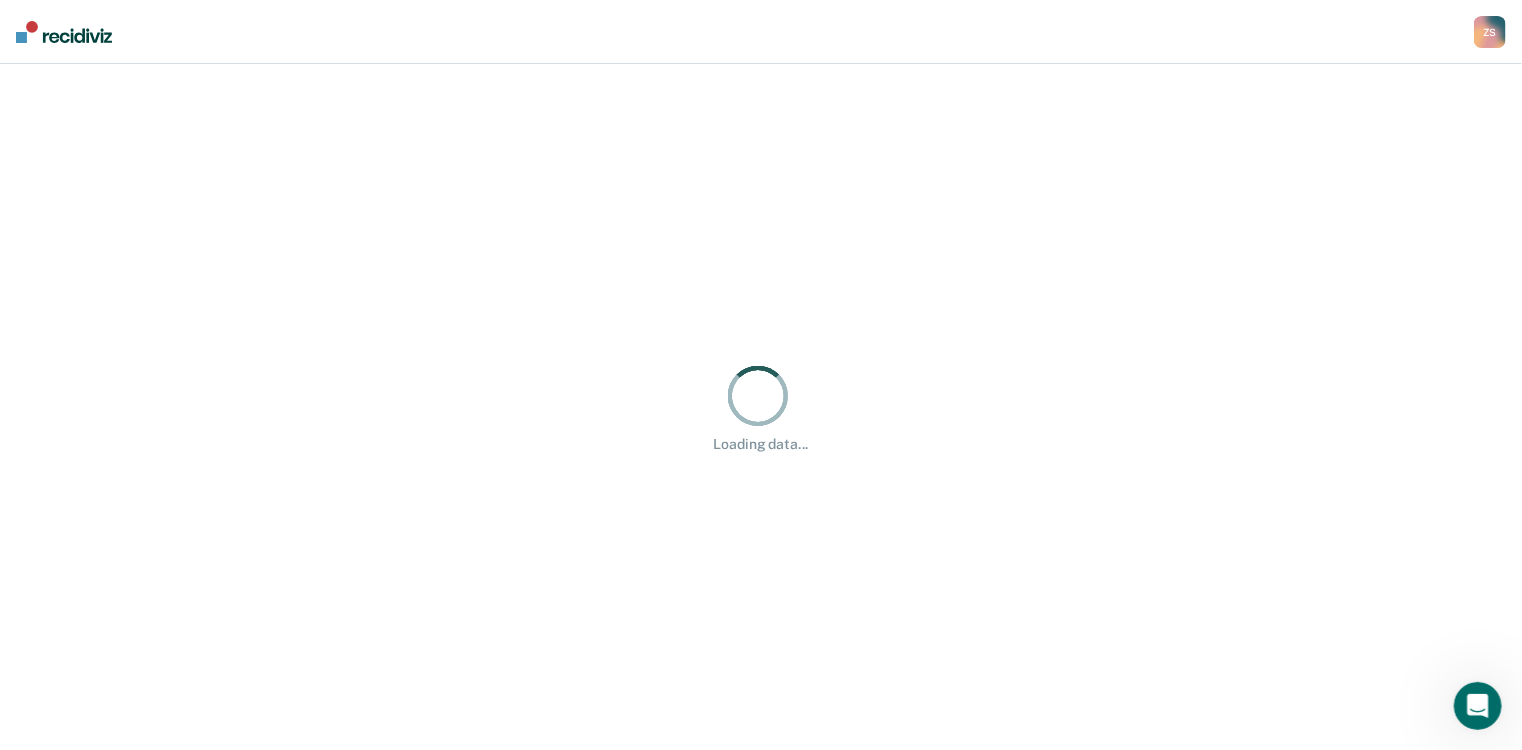 scroll, scrollTop: 0, scrollLeft: 0, axis: both 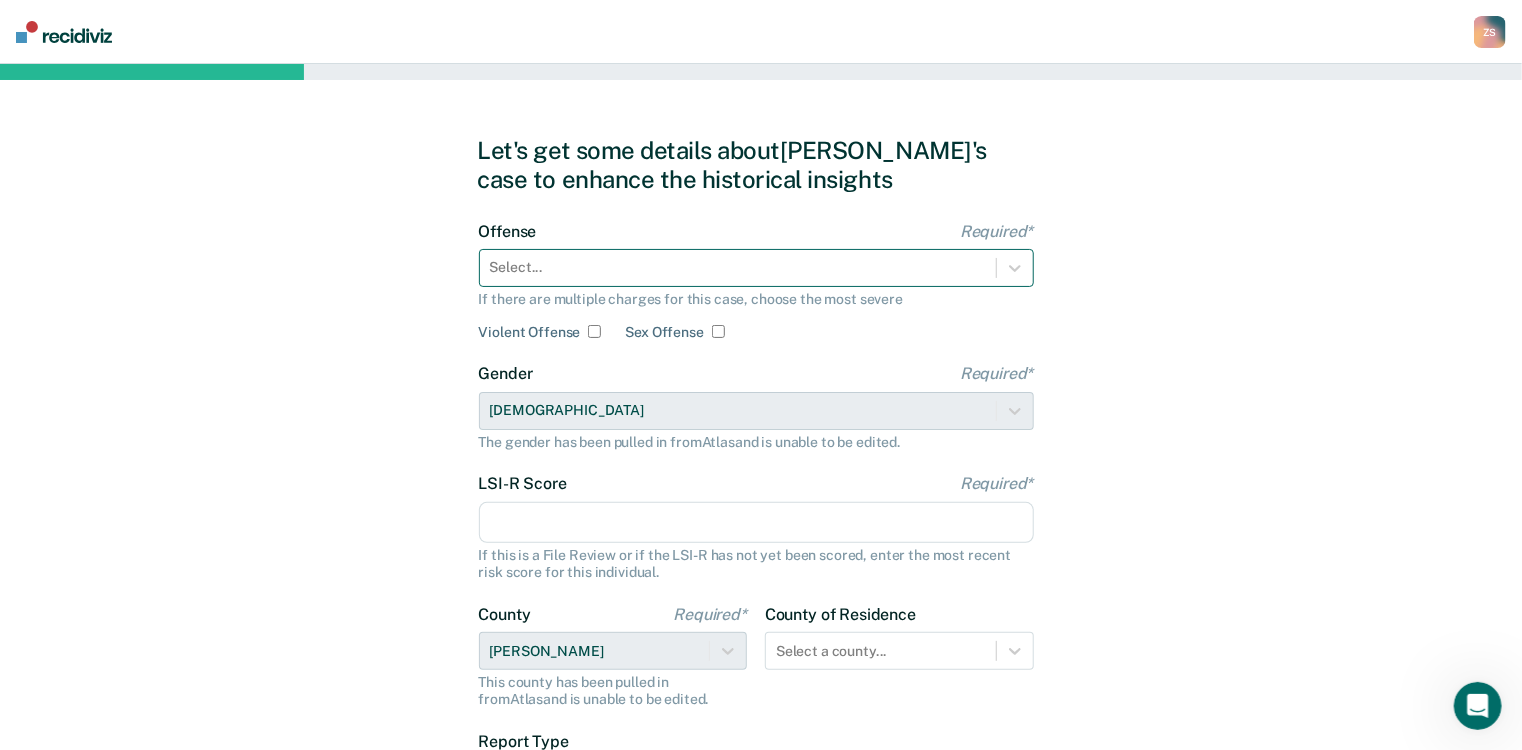 click at bounding box center [738, 267] 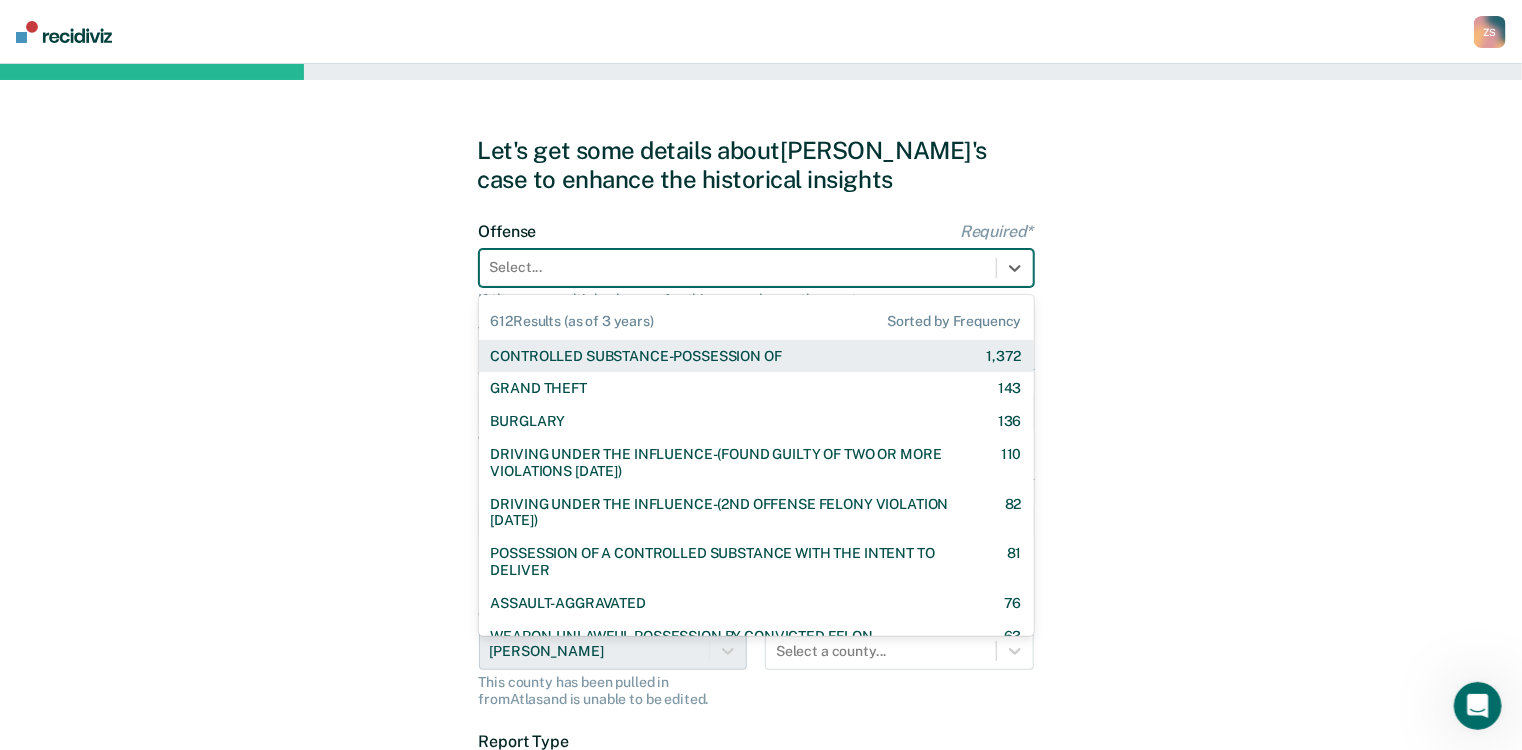 type on "p" 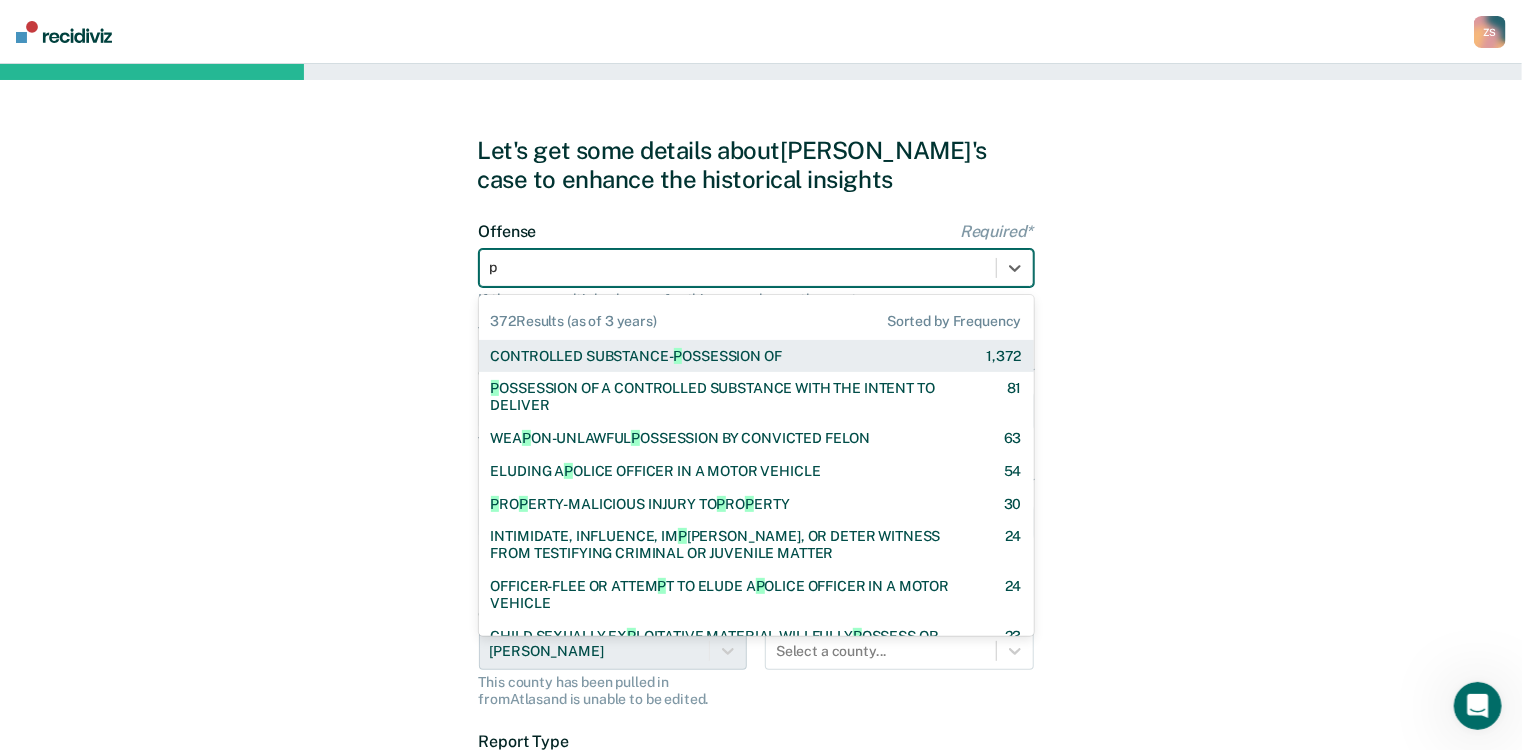 click on "CONTROLLED SUBSTANCE- P OSSESSION OF" at bounding box center [636, 356] 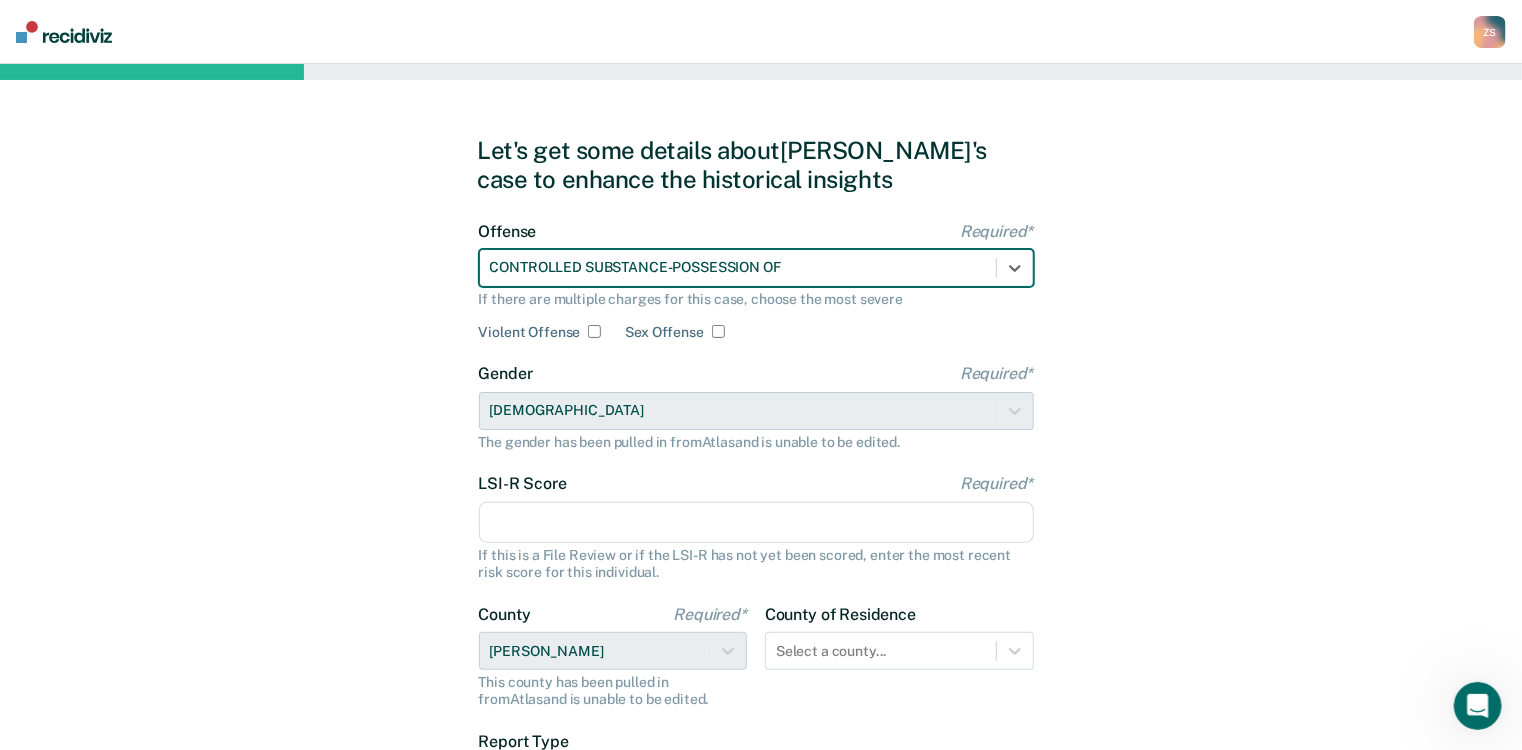 click on "LSI-R Score  Required*" at bounding box center (756, 523) 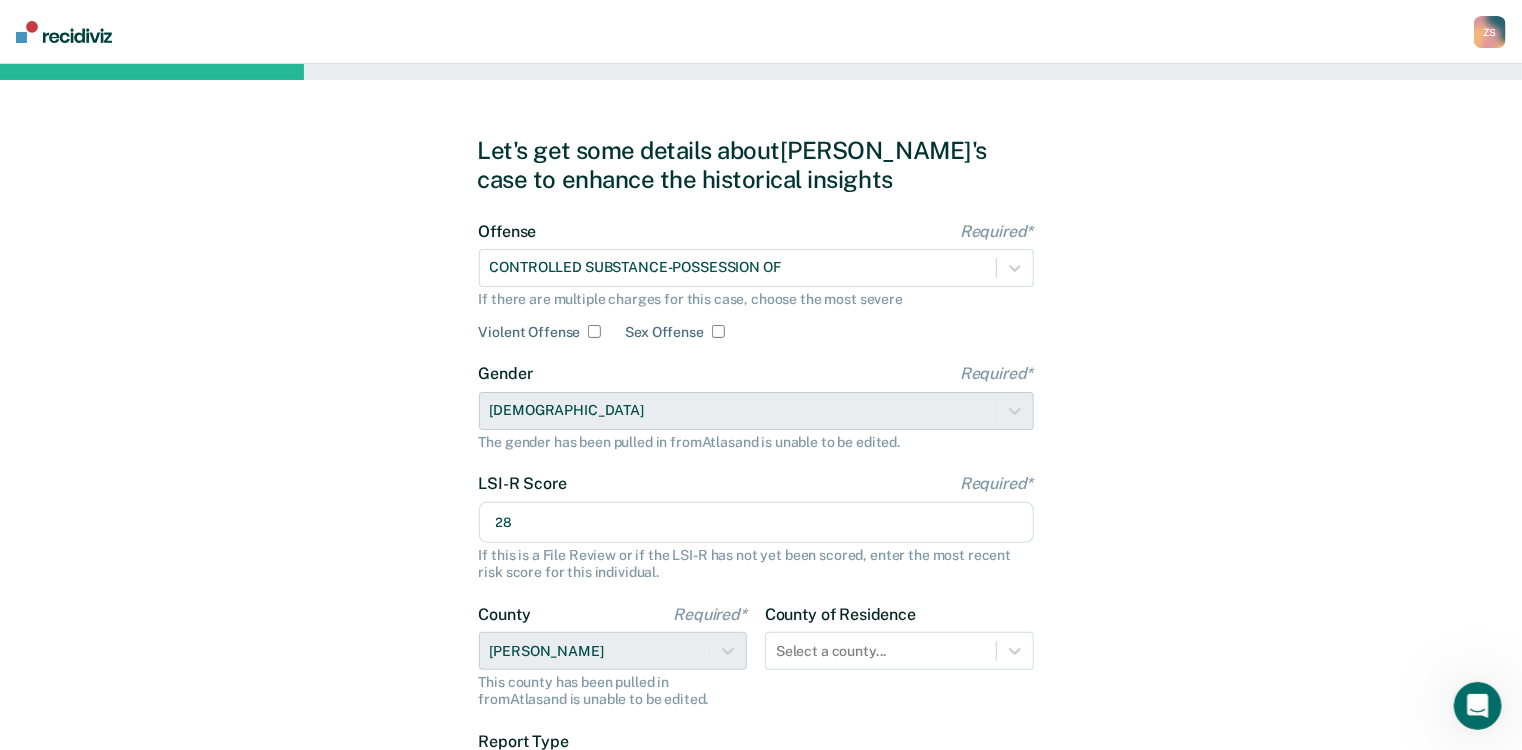 type on "28" 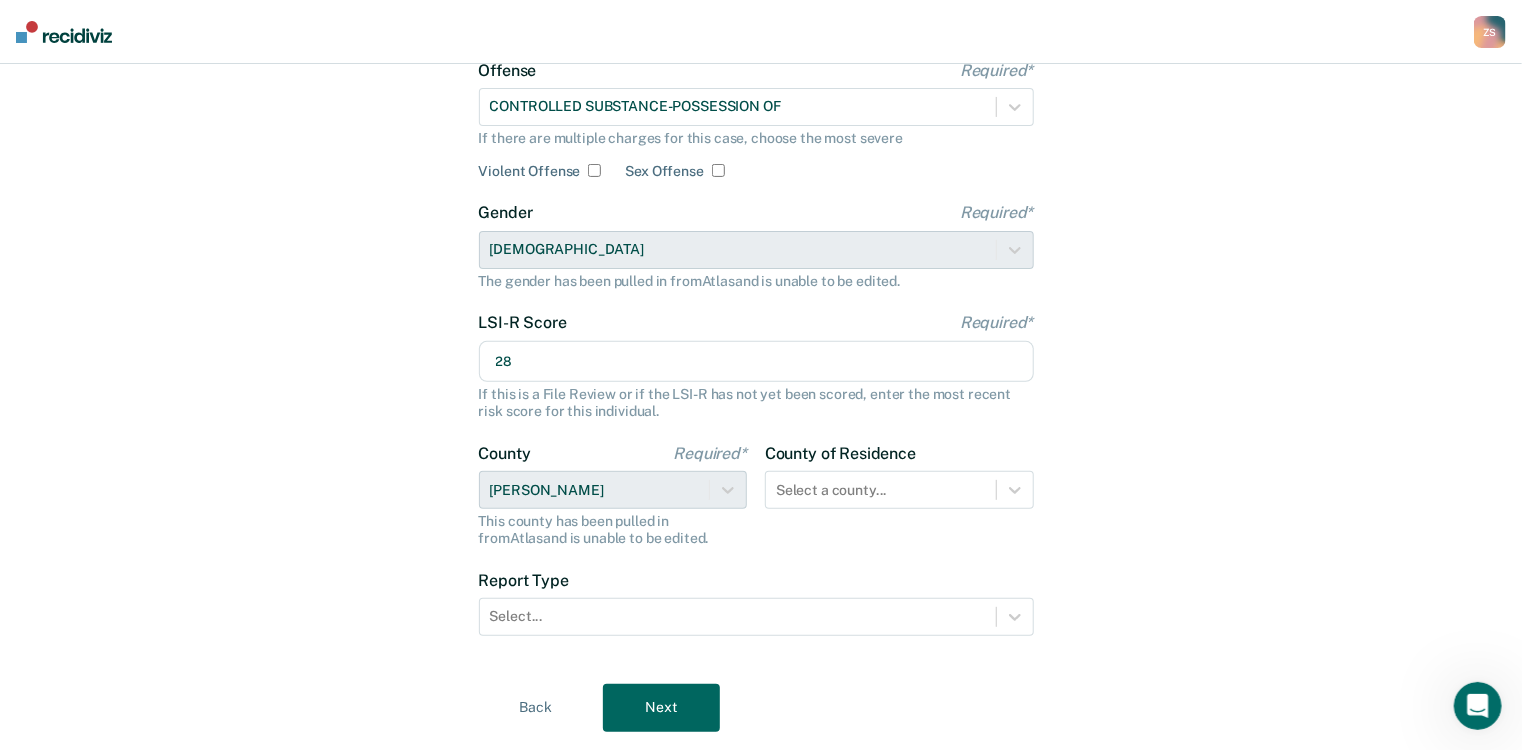 scroll, scrollTop: 215, scrollLeft: 0, axis: vertical 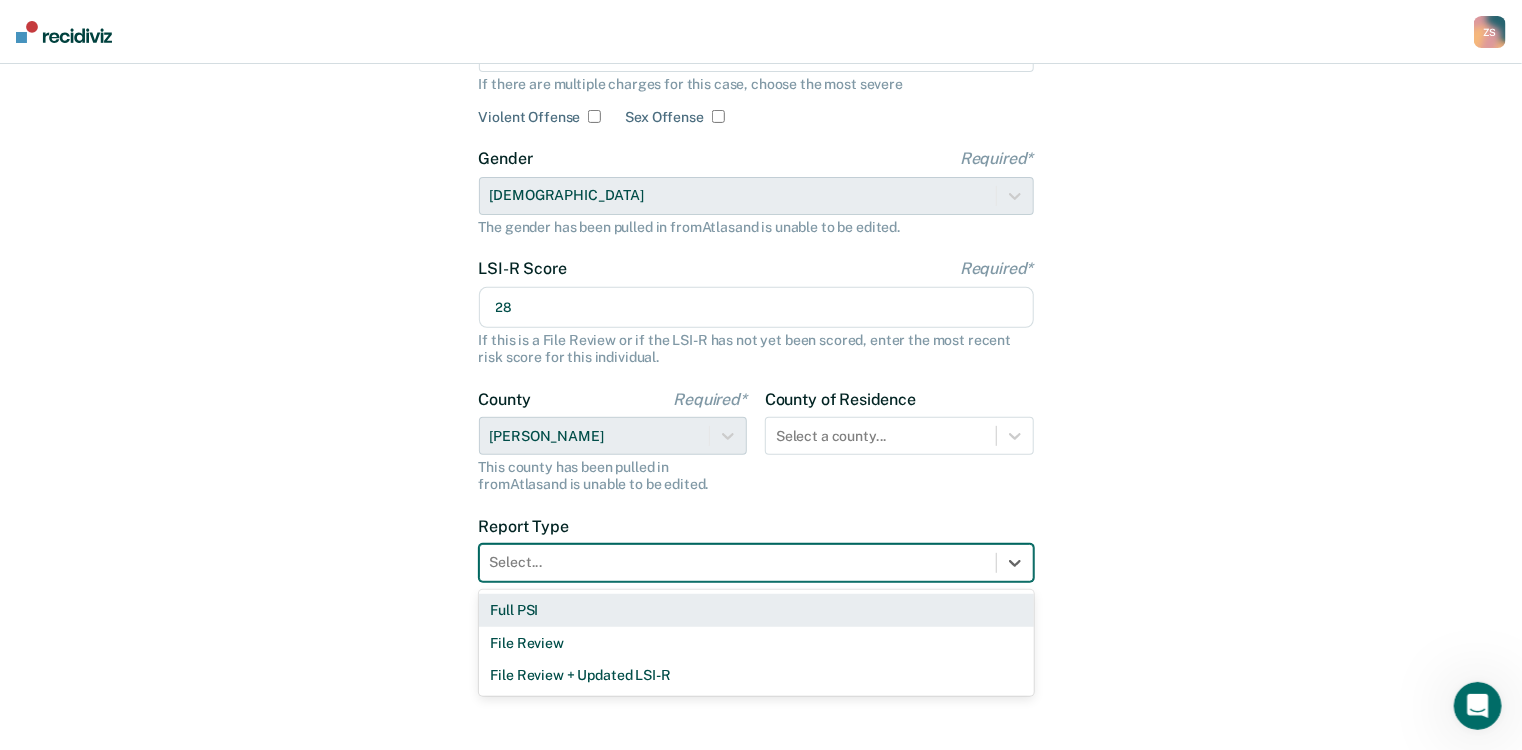 click on "Select..." at bounding box center (738, 562) 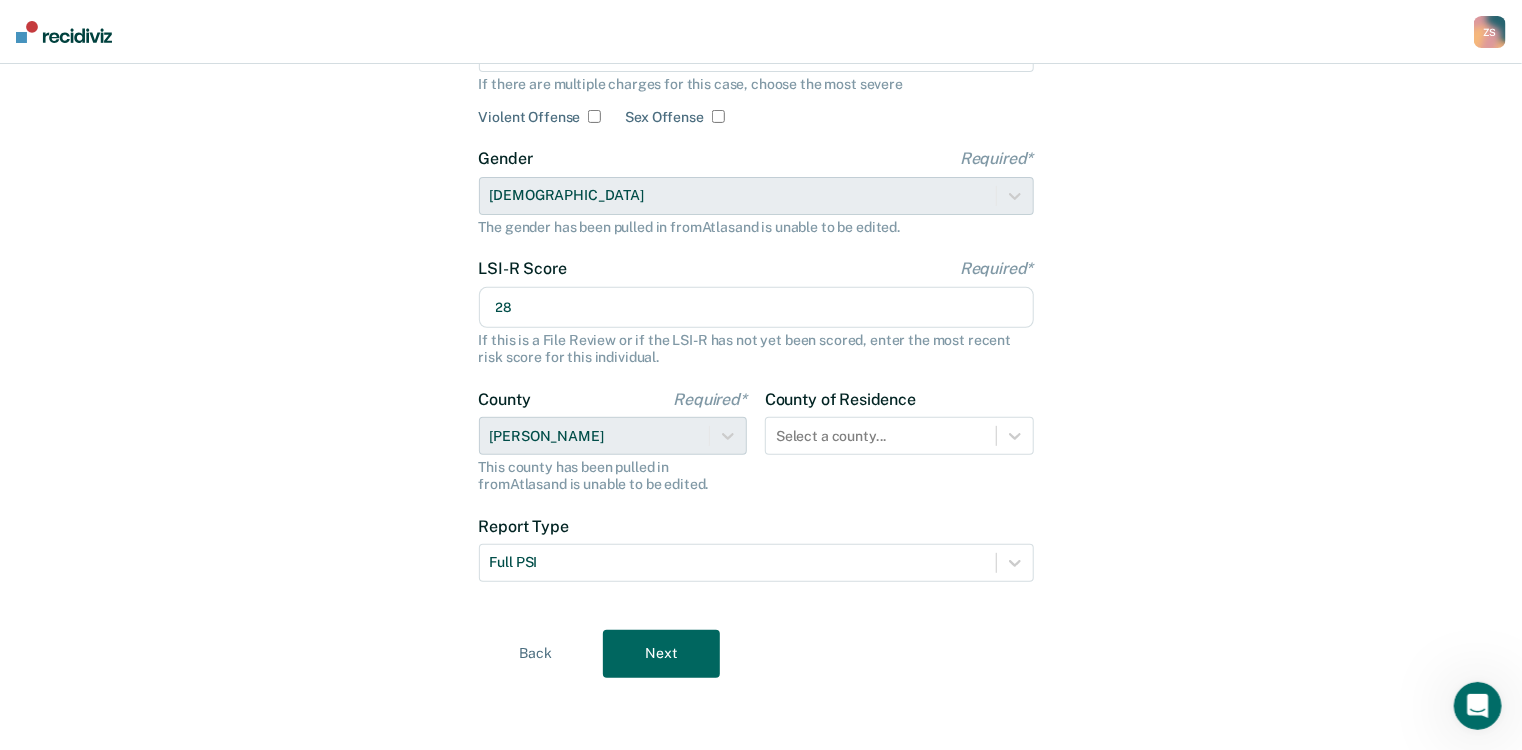 click on "Next" at bounding box center [661, 654] 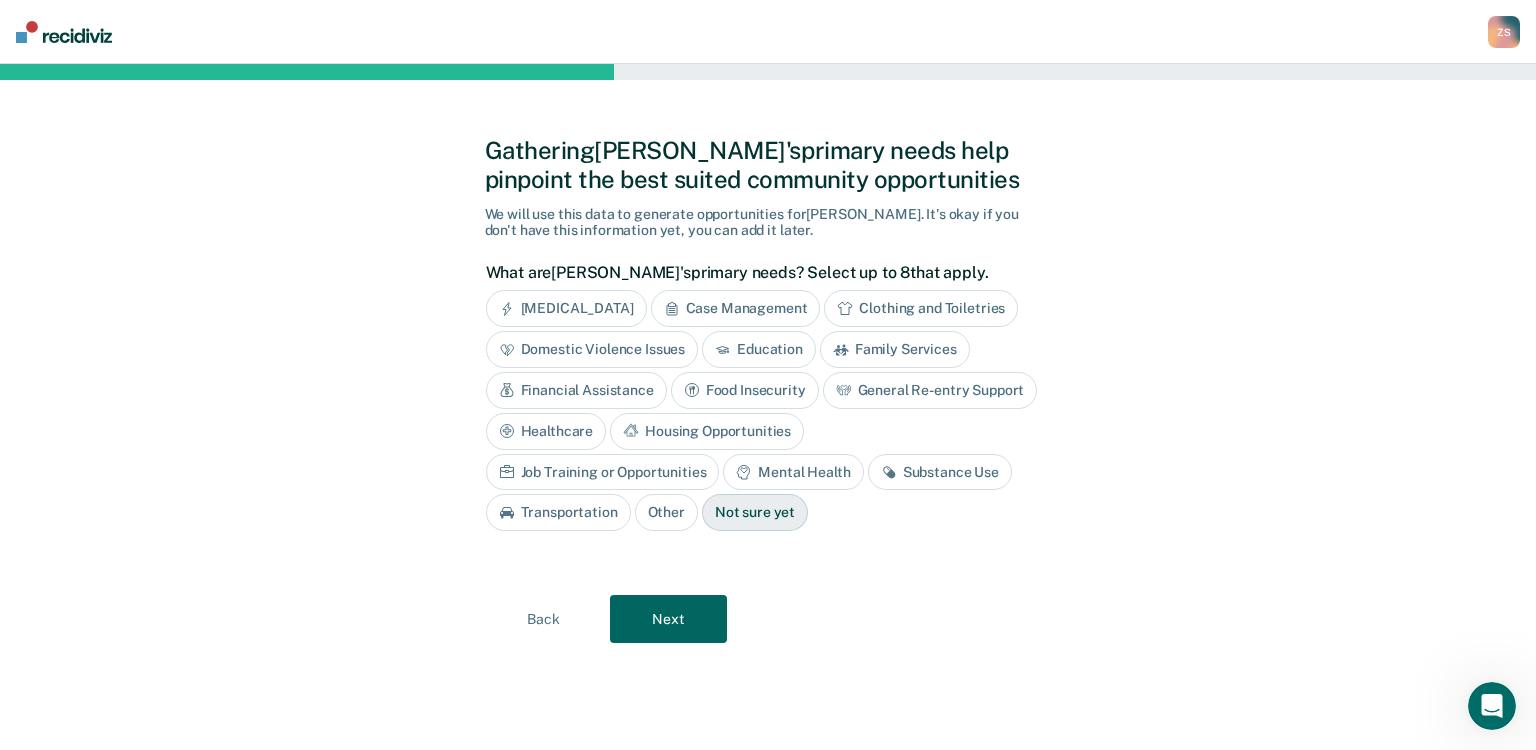 click on "Financial Assistance" at bounding box center (576, 390) 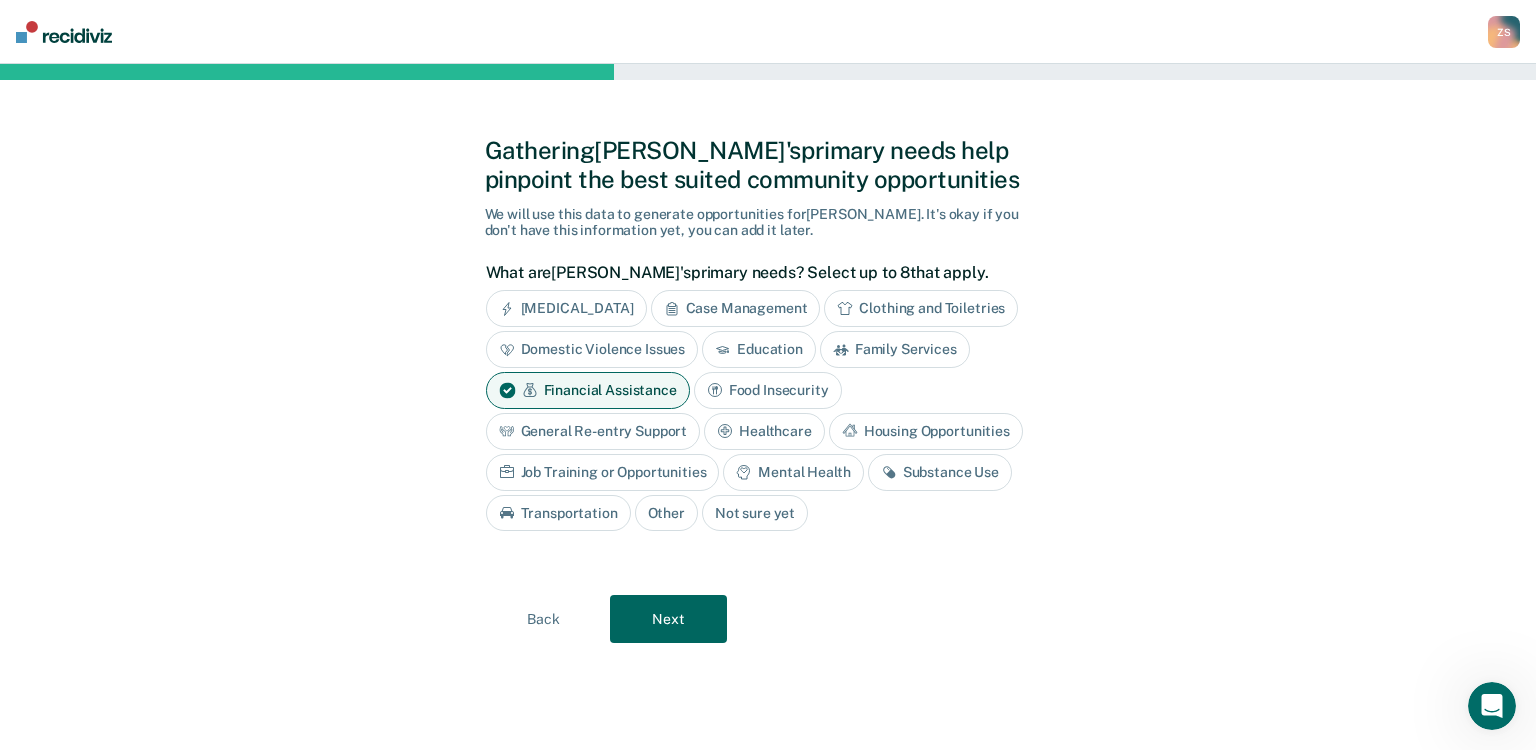 click on "Housing Opportunities" at bounding box center [926, 431] 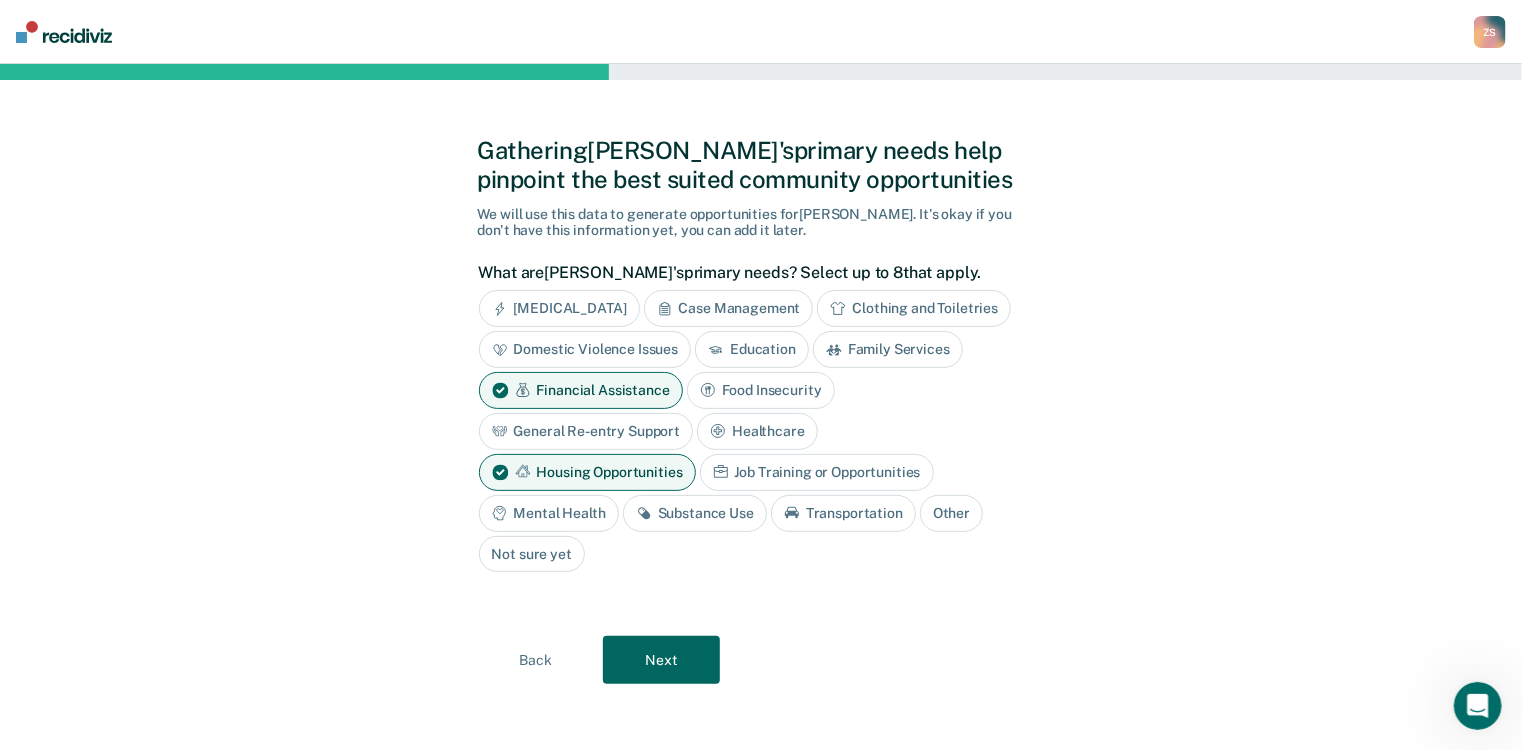 click on "Job Training or Opportunities" at bounding box center (817, 472) 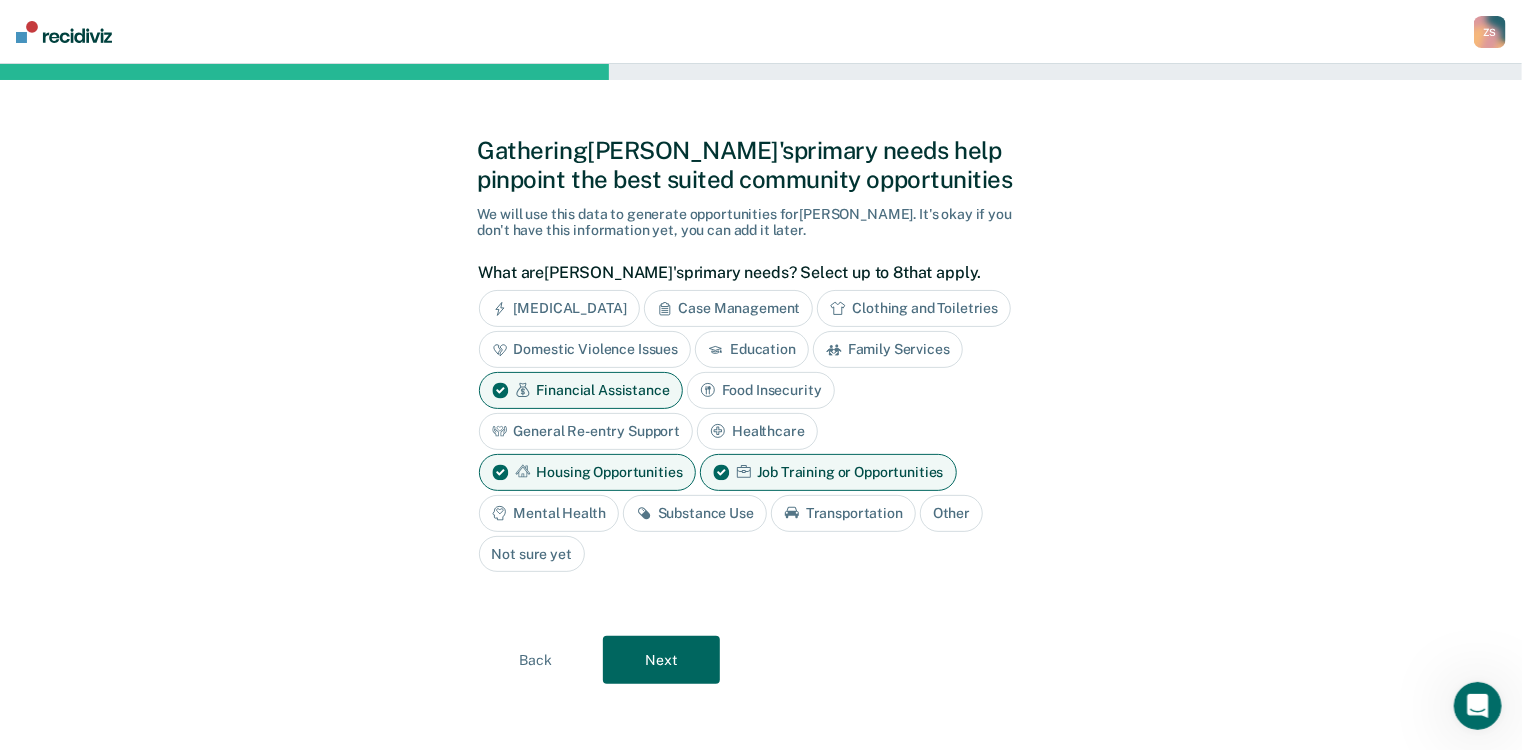 click on "Next" at bounding box center (661, 660) 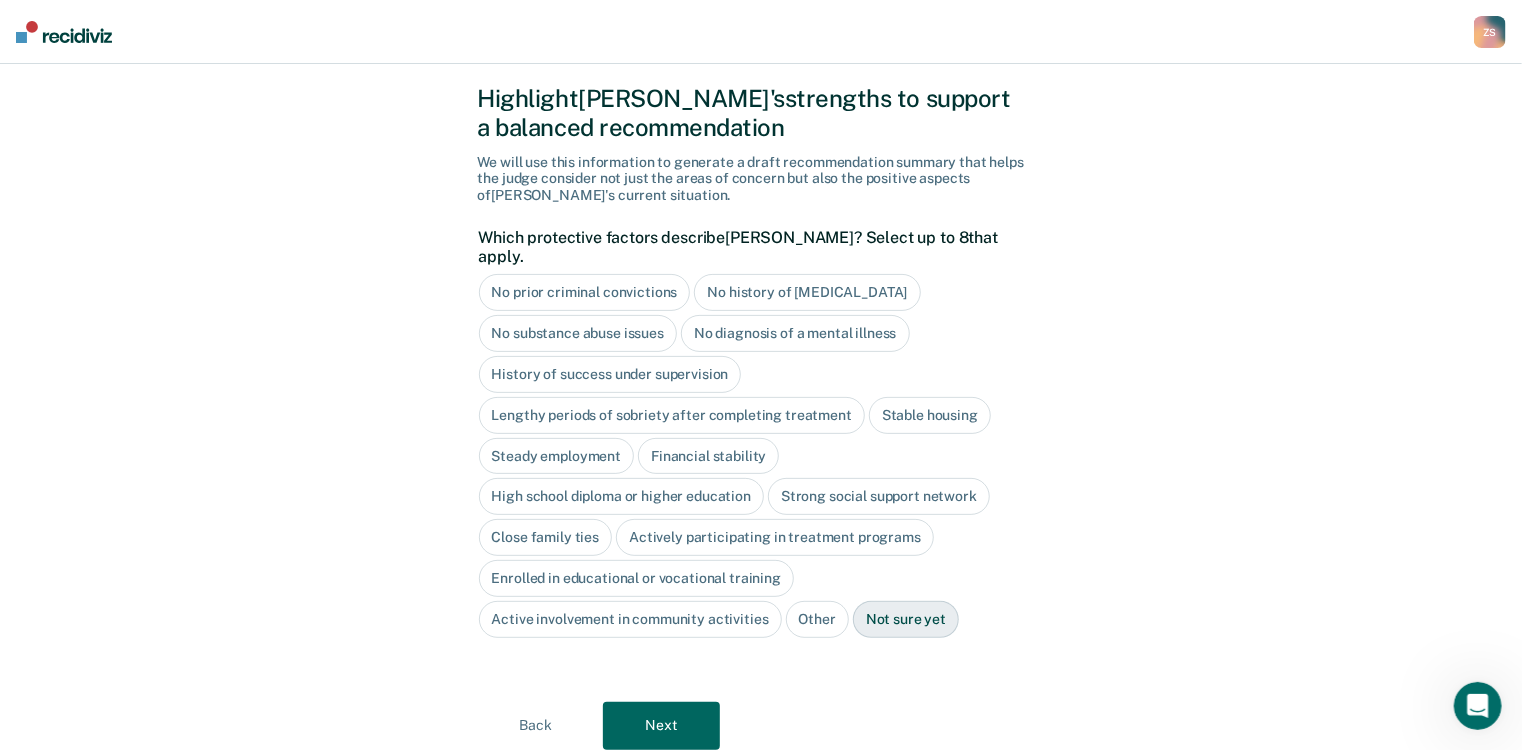 scroll, scrollTop: 80, scrollLeft: 0, axis: vertical 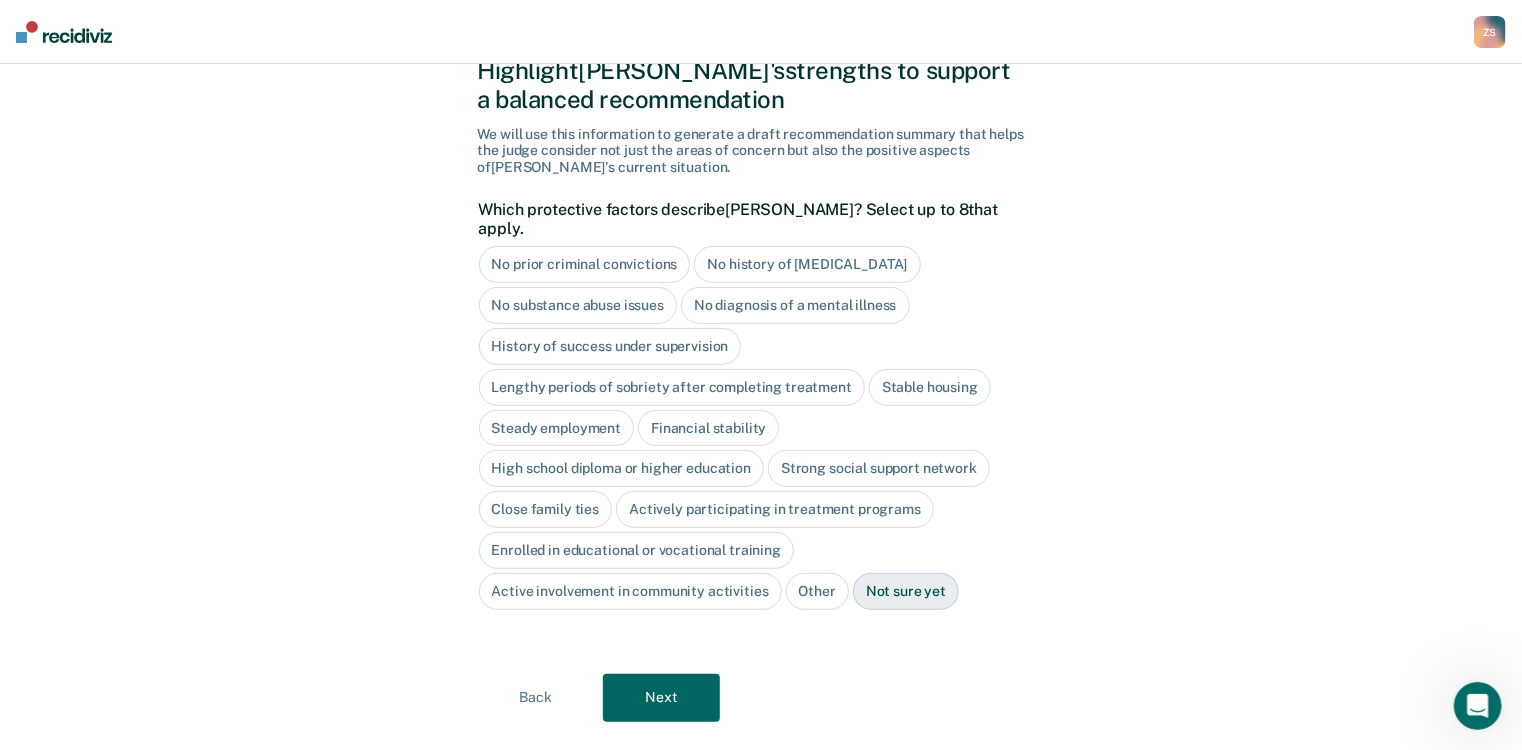 click on "No diagnosis of a mental illness" at bounding box center [795, 305] 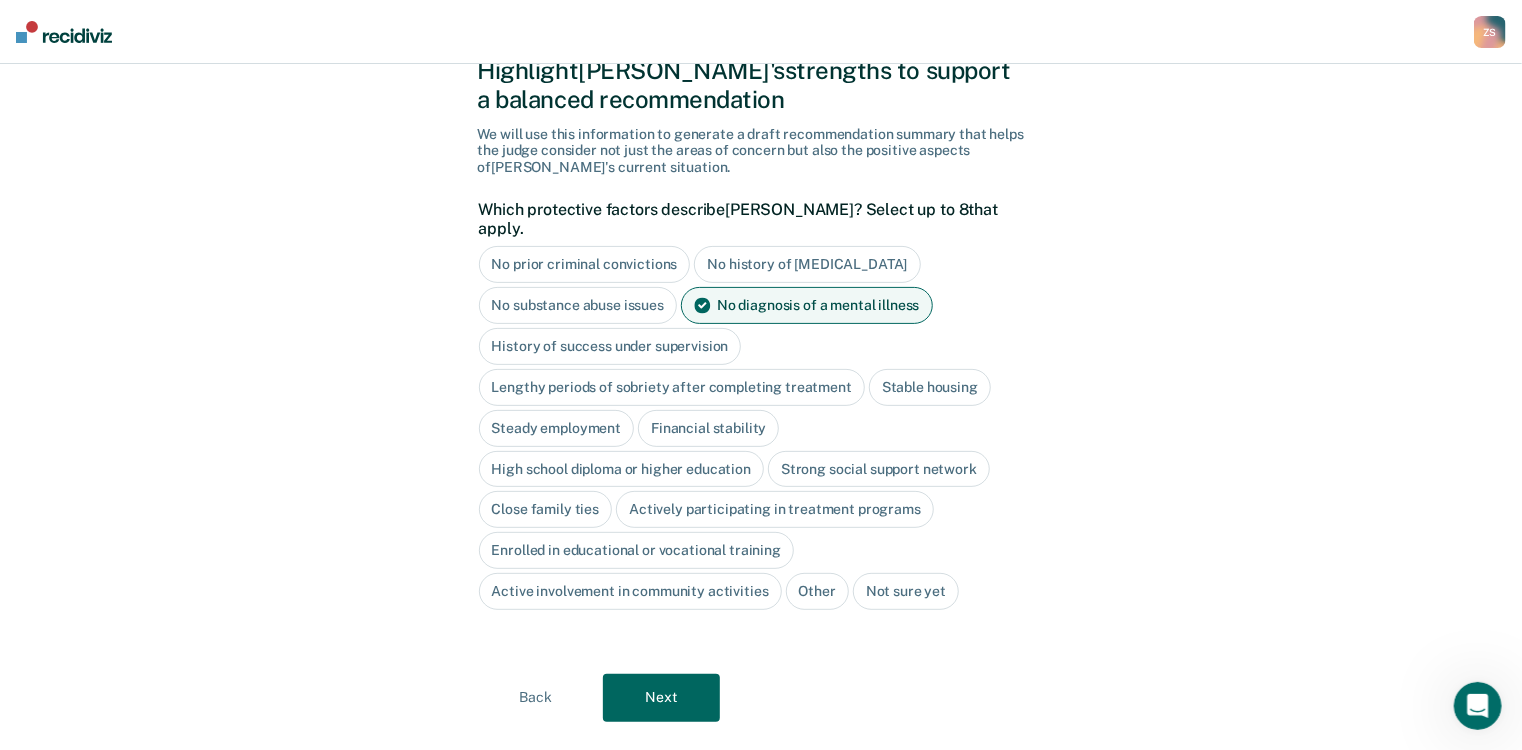 click on "High school diploma or higher education" at bounding box center (622, 469) 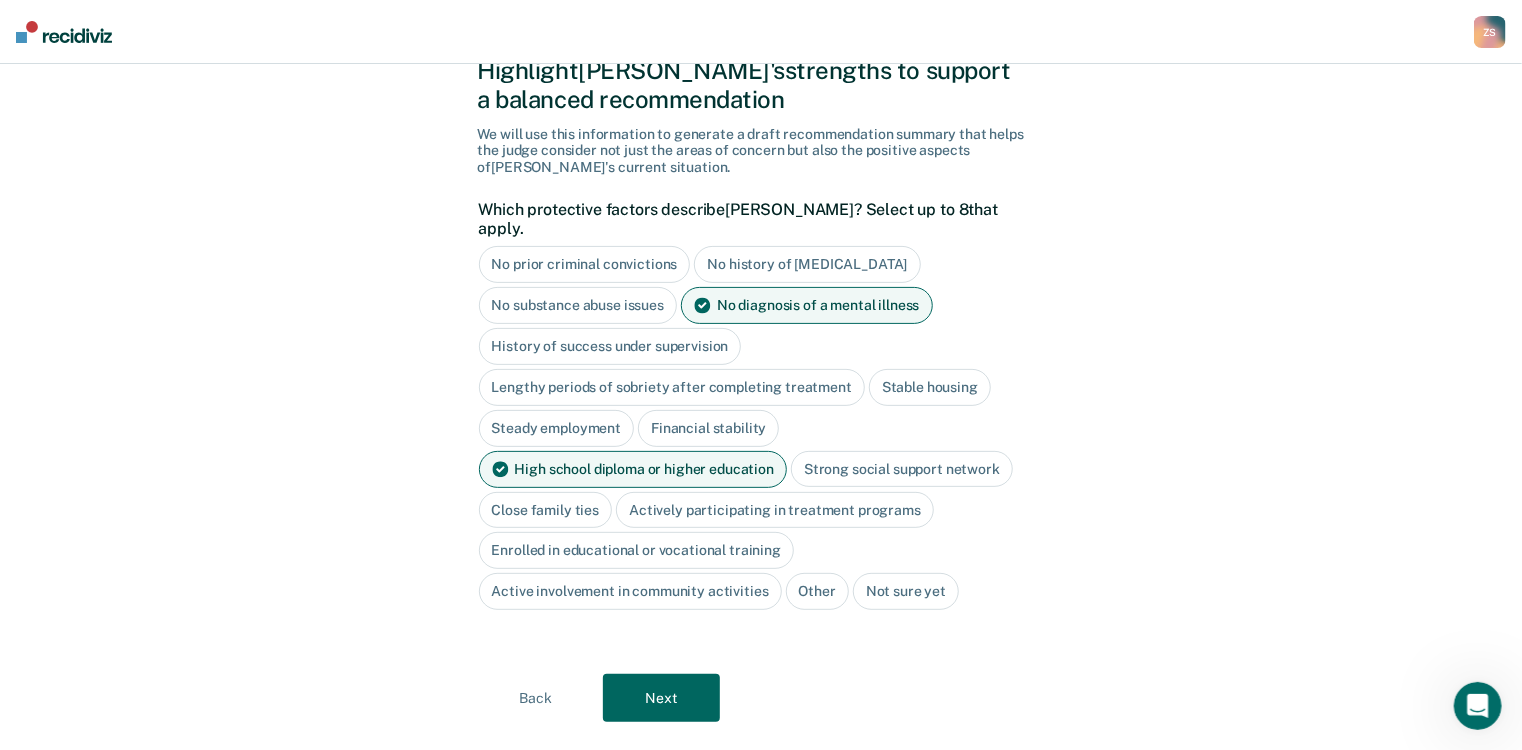 click on "Next" at bounding box center (661, 698) 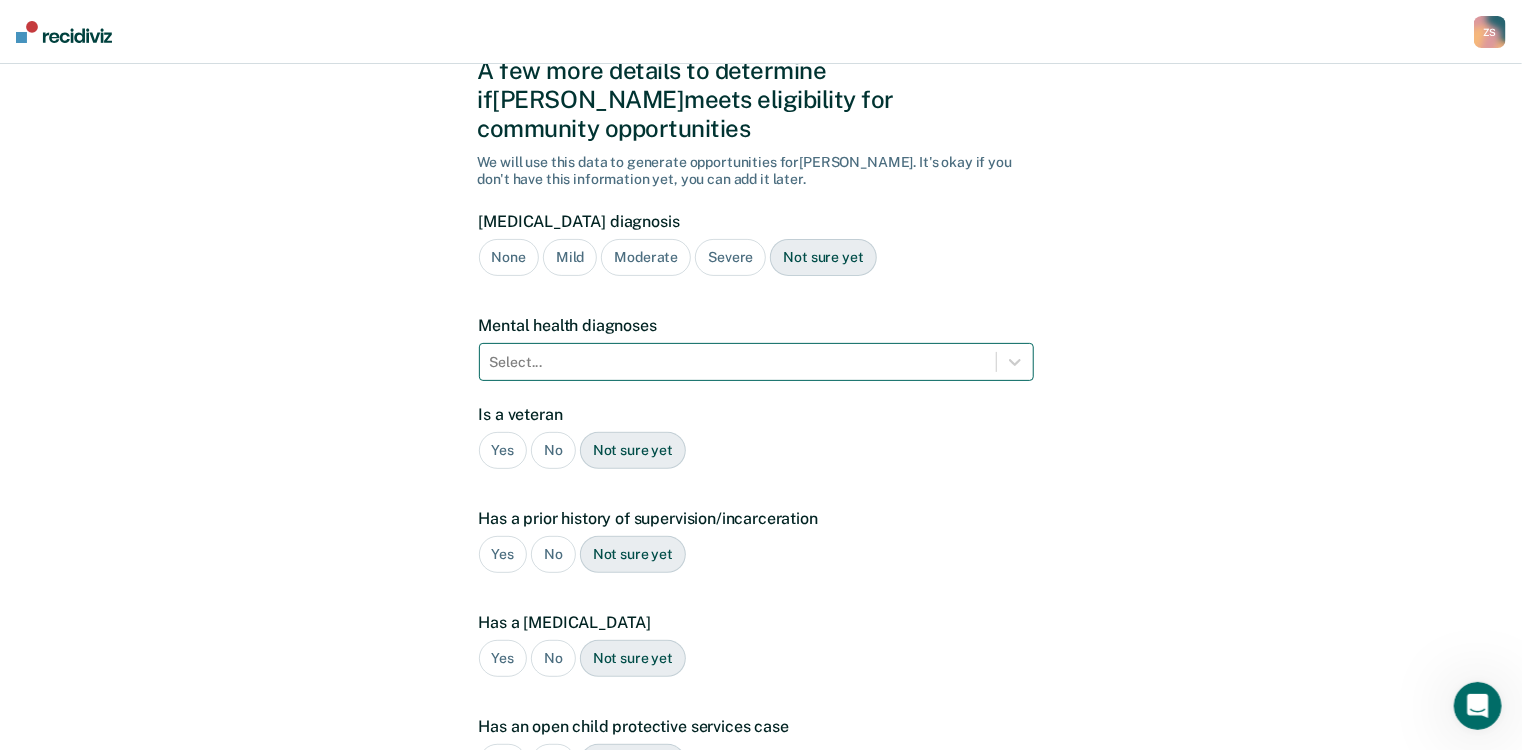 click at bounding box center (738, 362) 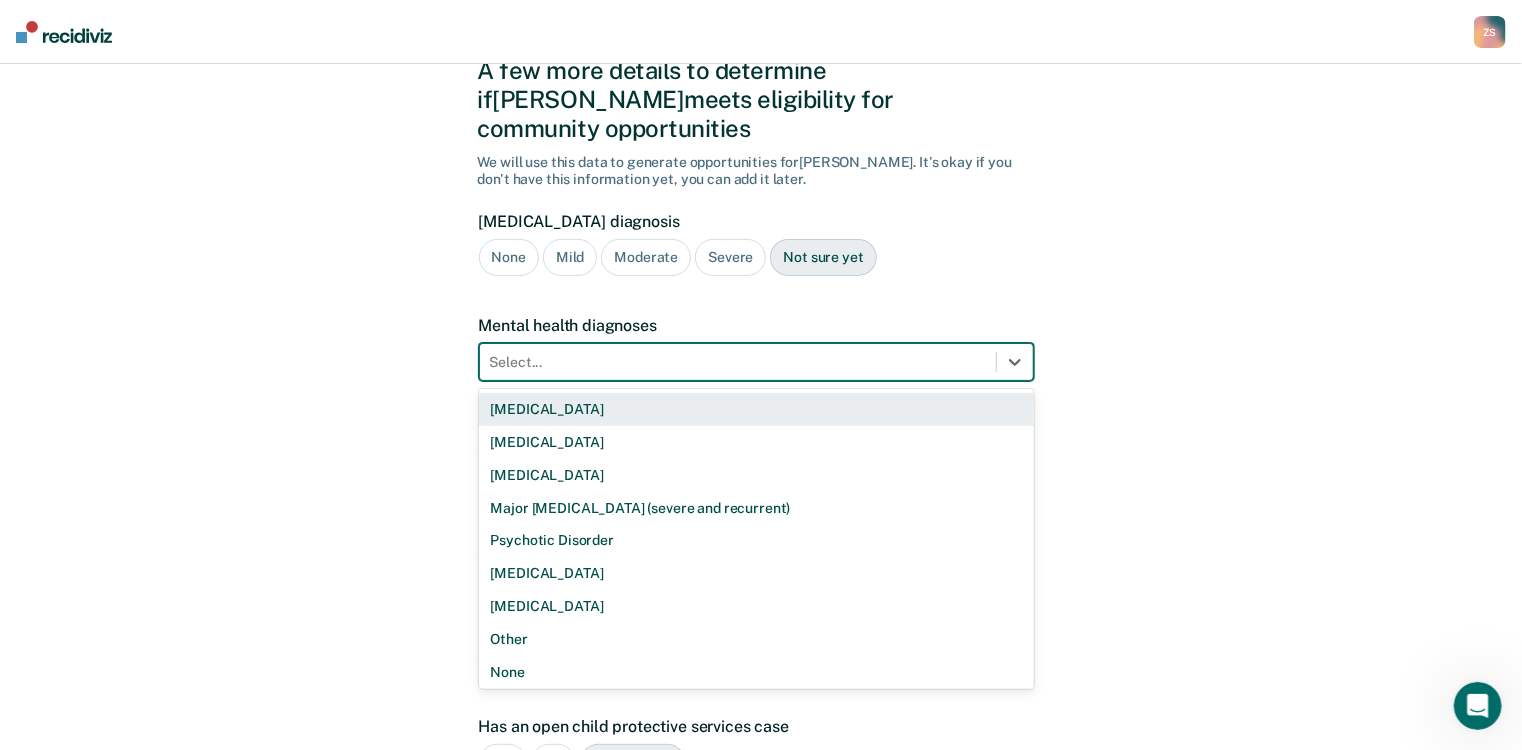 click at bounding box center (738, 362) 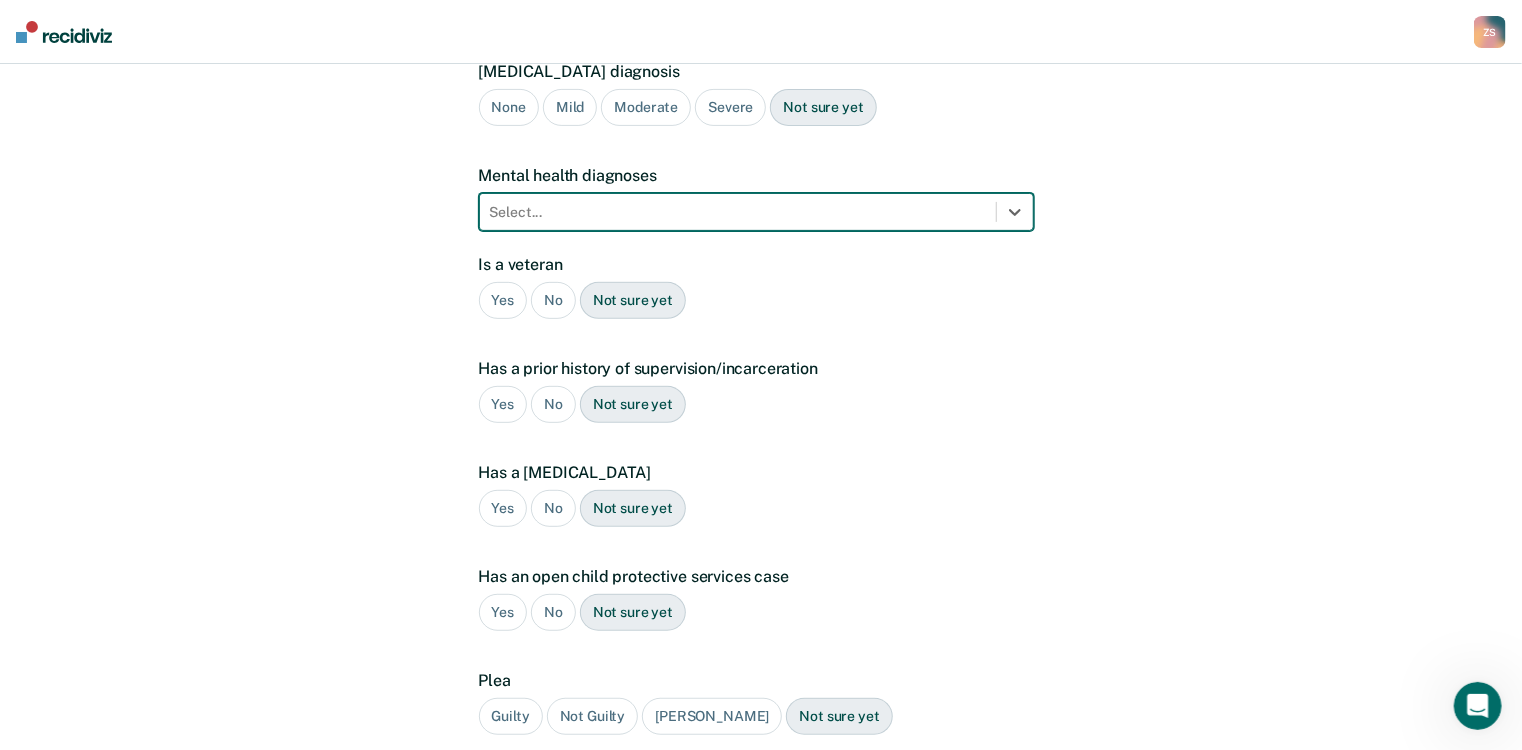 scroll, scrollTop: 240, scrollLeft: 0, axis: vertical 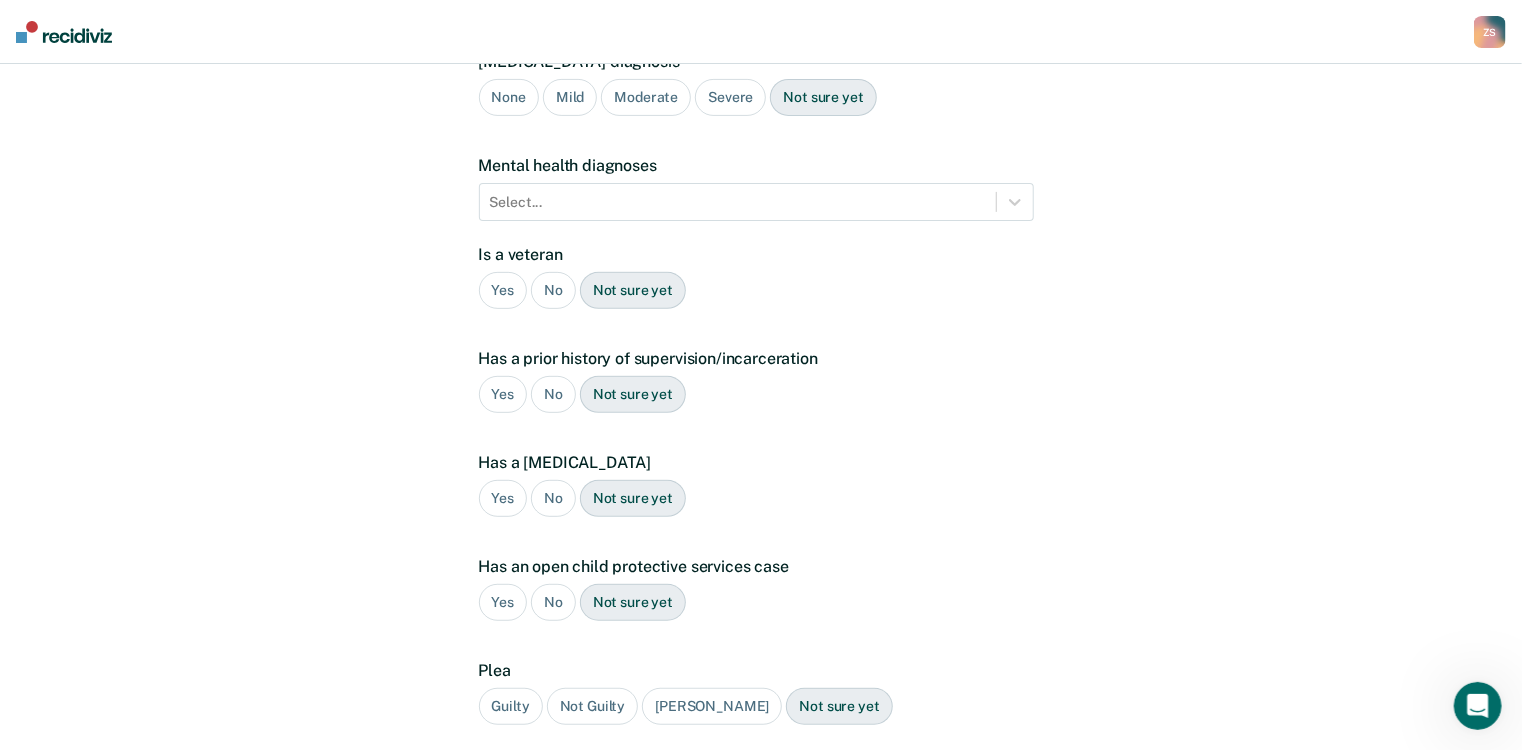 click on "No" at bounding box center (553, 290) 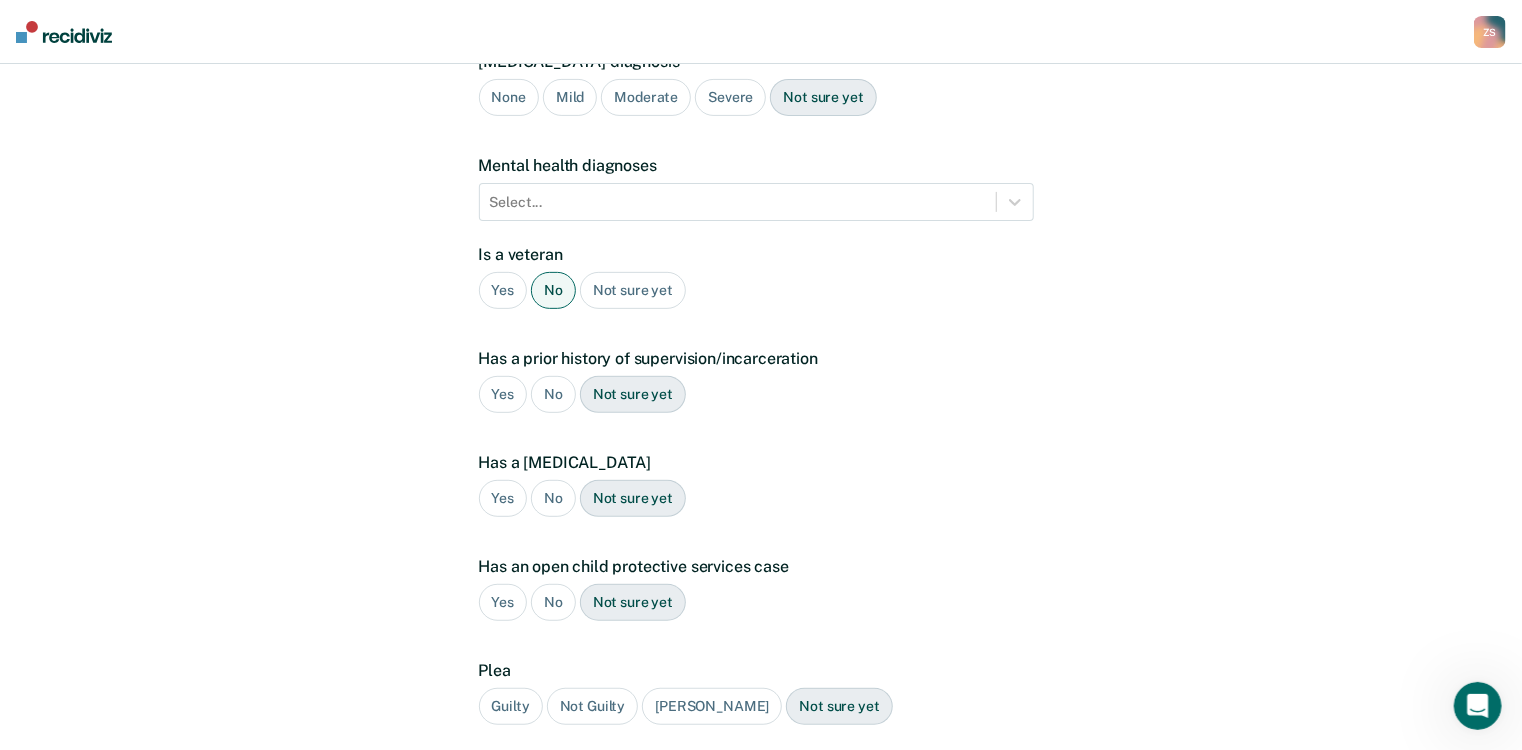 click on "Yes" at bounding box center [503, 394] 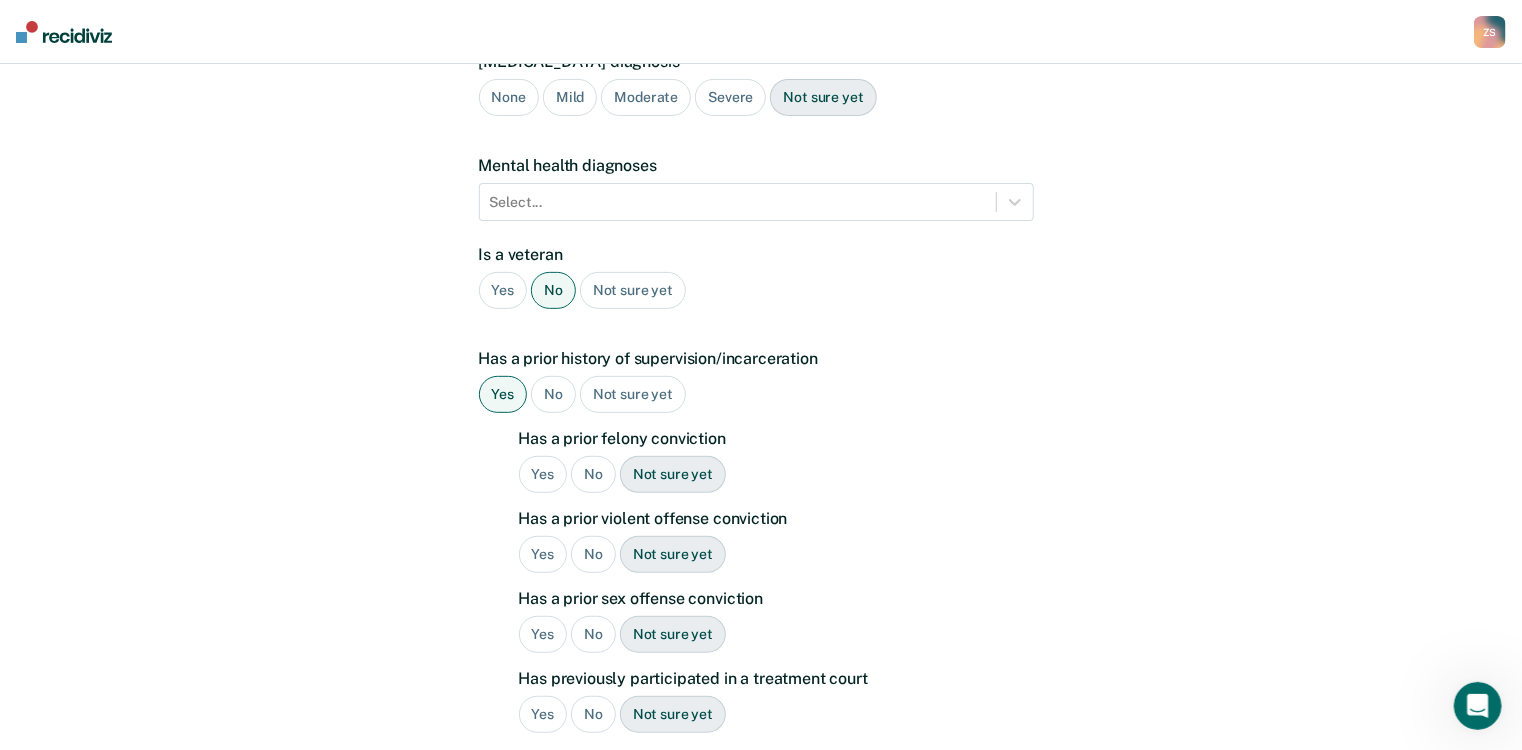 click on "No" at bounding box center (593, 474) 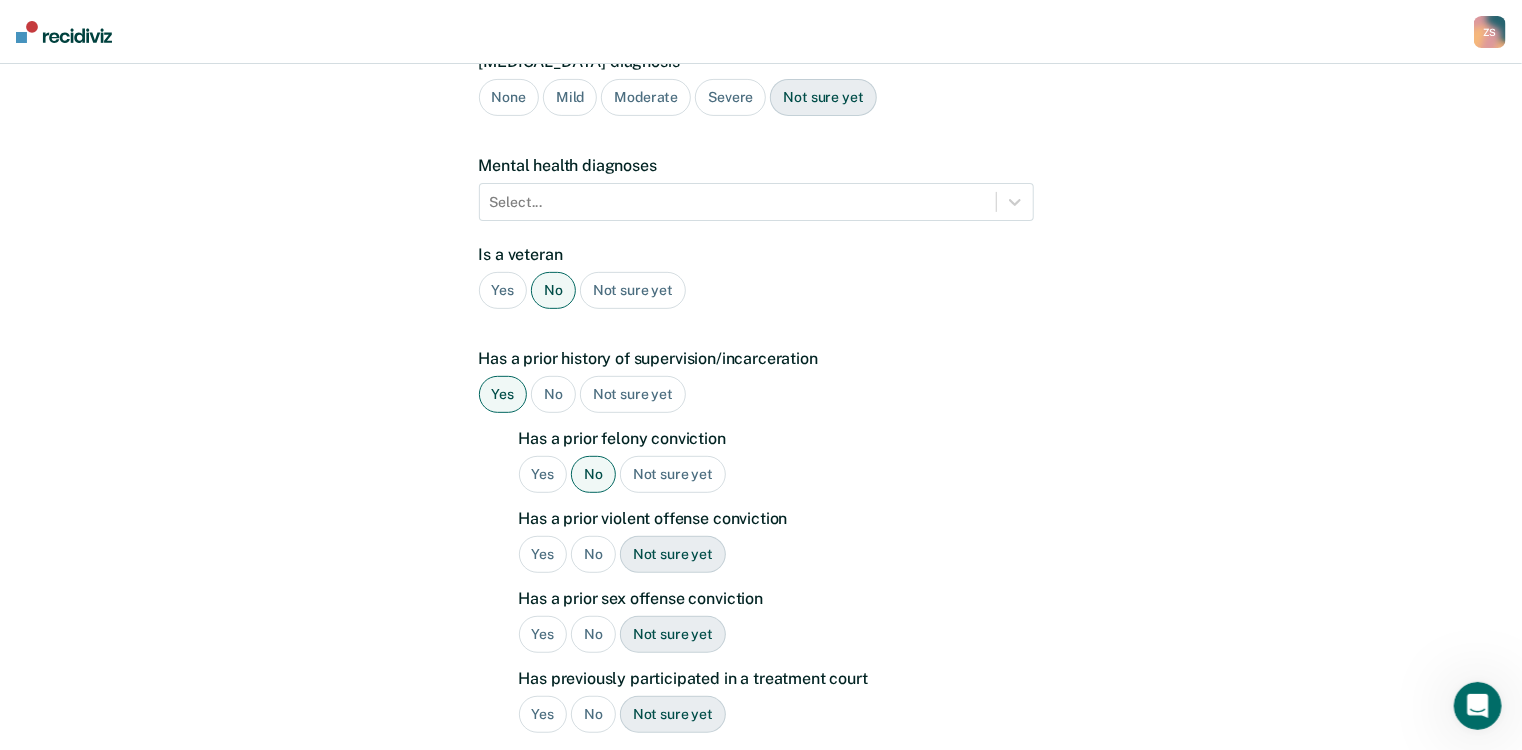click on "Yes" at bounding box center [543, 554] 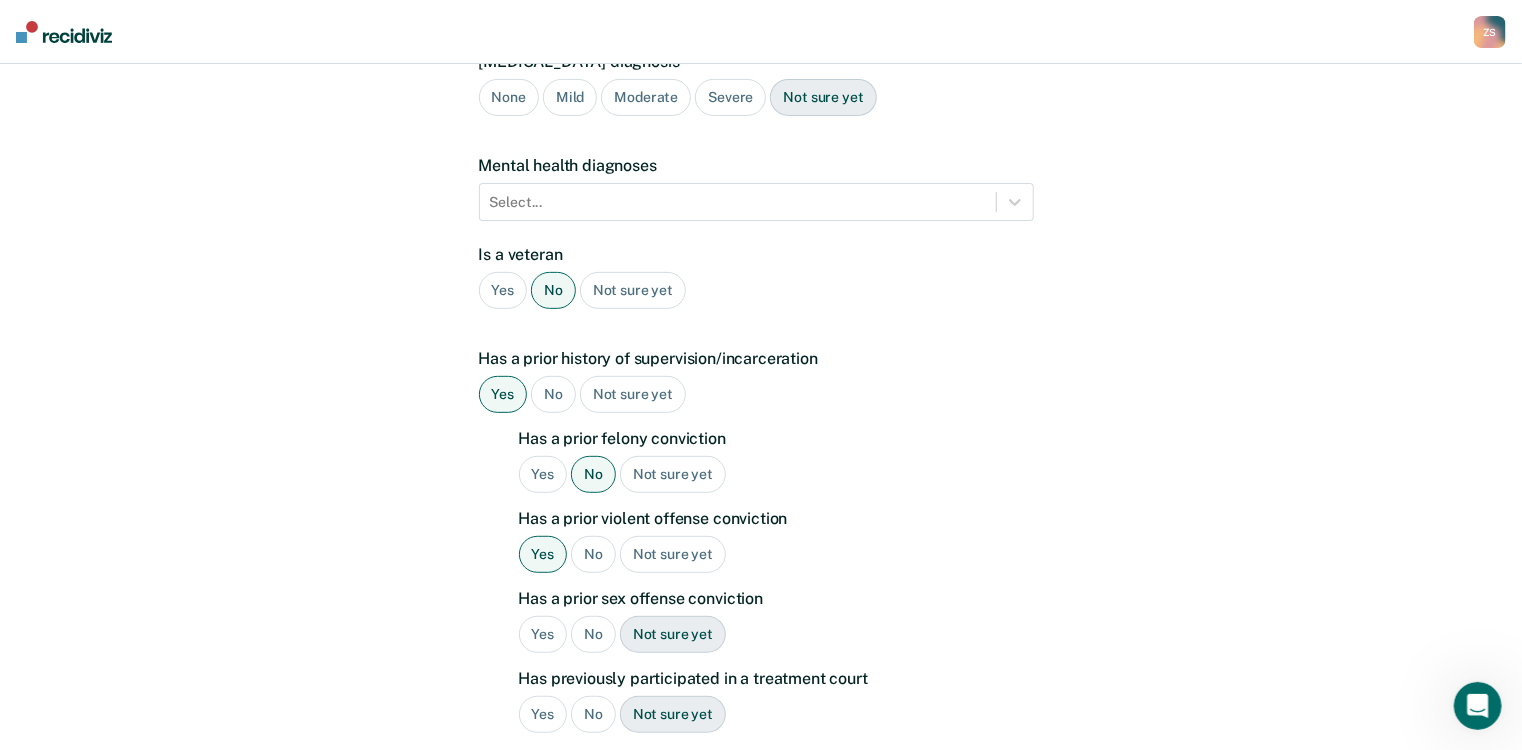 scroll, scrollTop: 400, scrollLeft: 0, axis: vertical 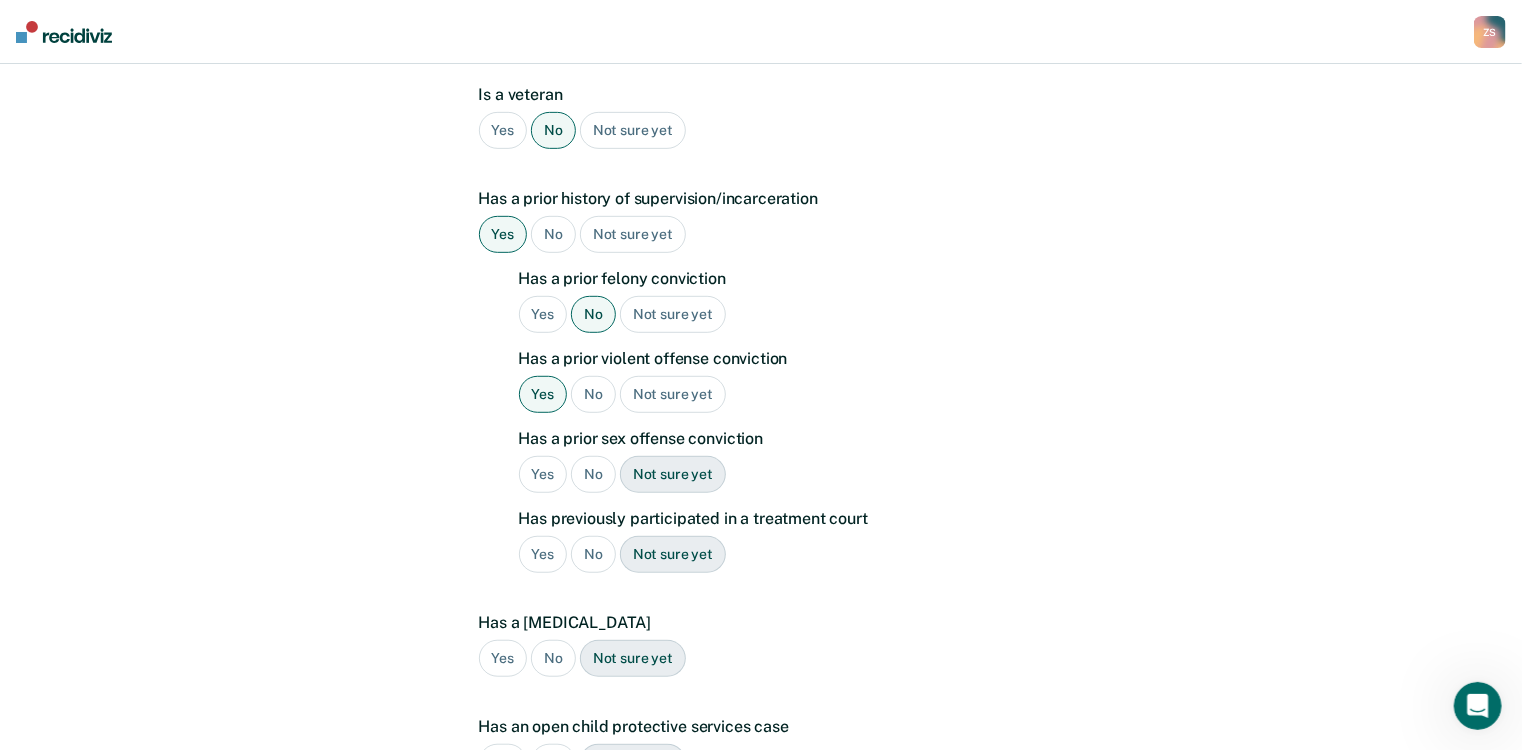 click on "No" at bounding box center [593, 474] 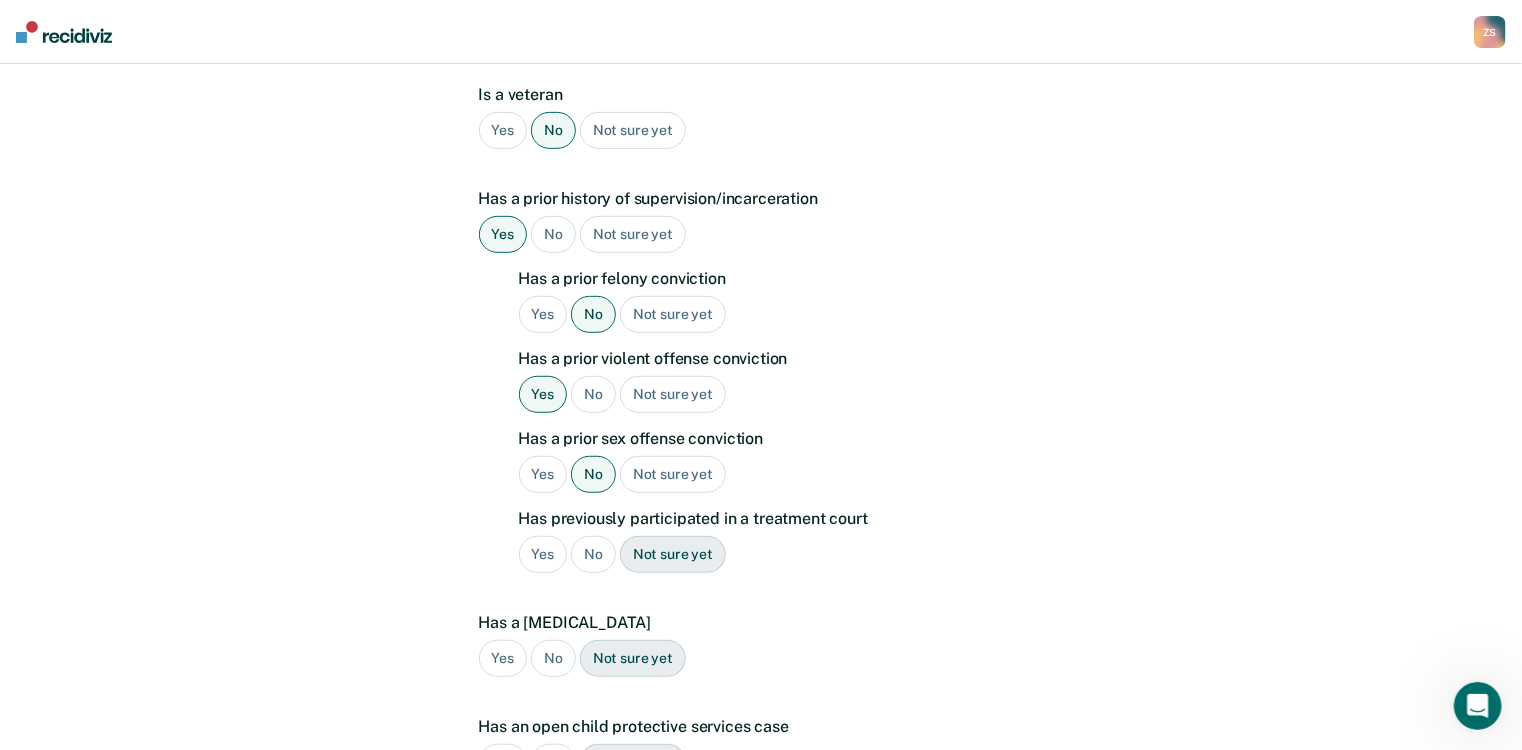 click on "No" at bounding box center [593, 554] 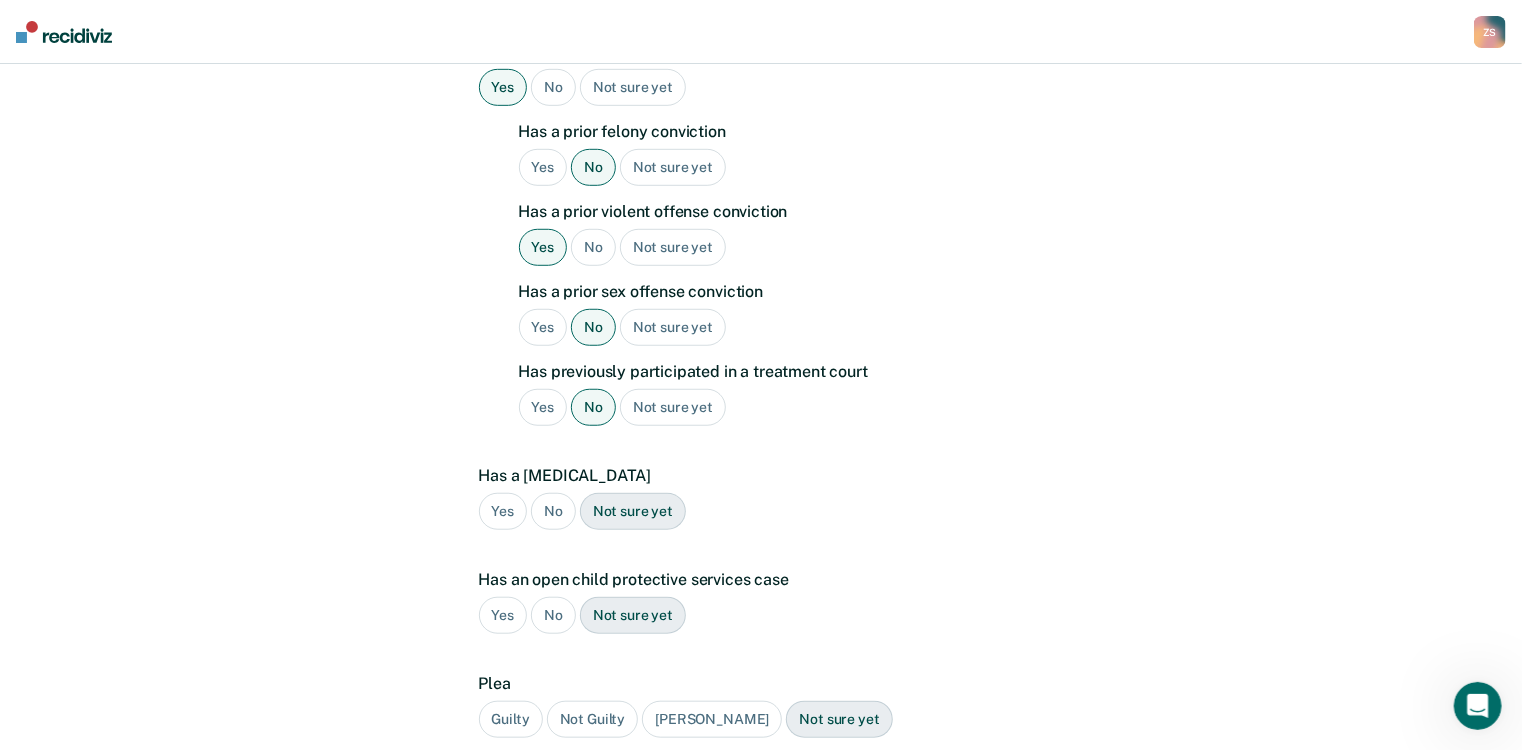 scroll, scrollTop: 560, scrollLeft: 0, axis: vertical 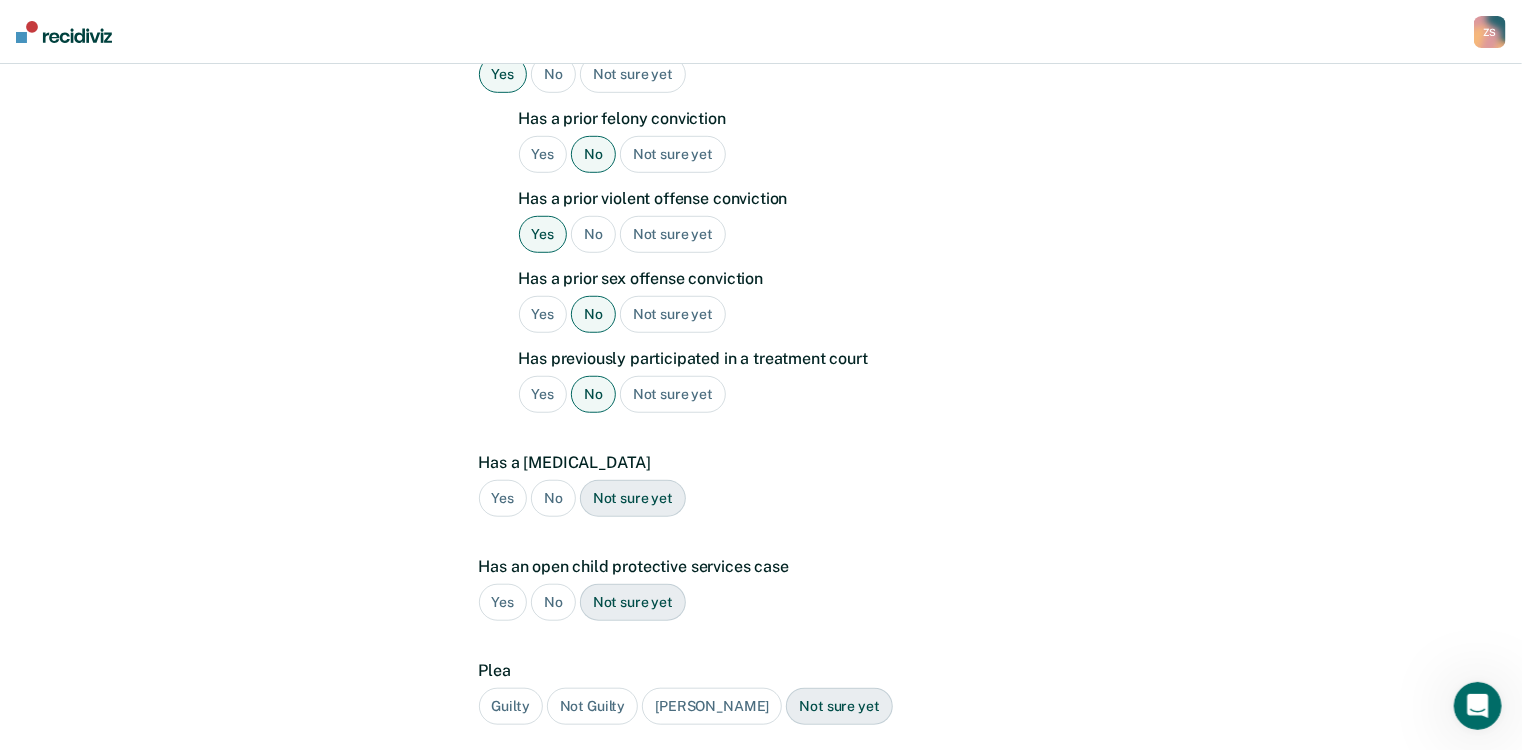 click on "Yes" at bounding box center (503, 498) 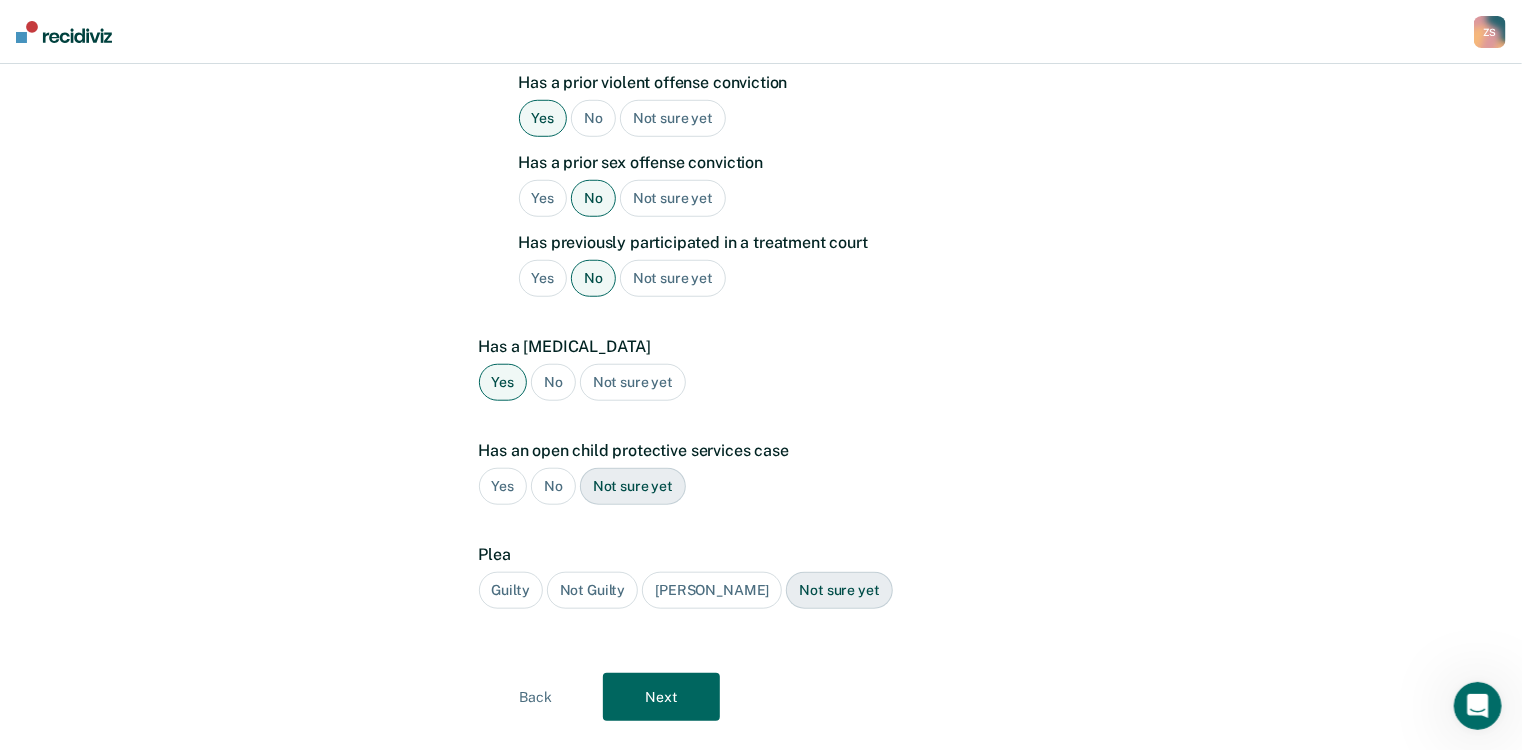 scroll, scrollTop: 687, scrollLeft: 0, axis: vertical 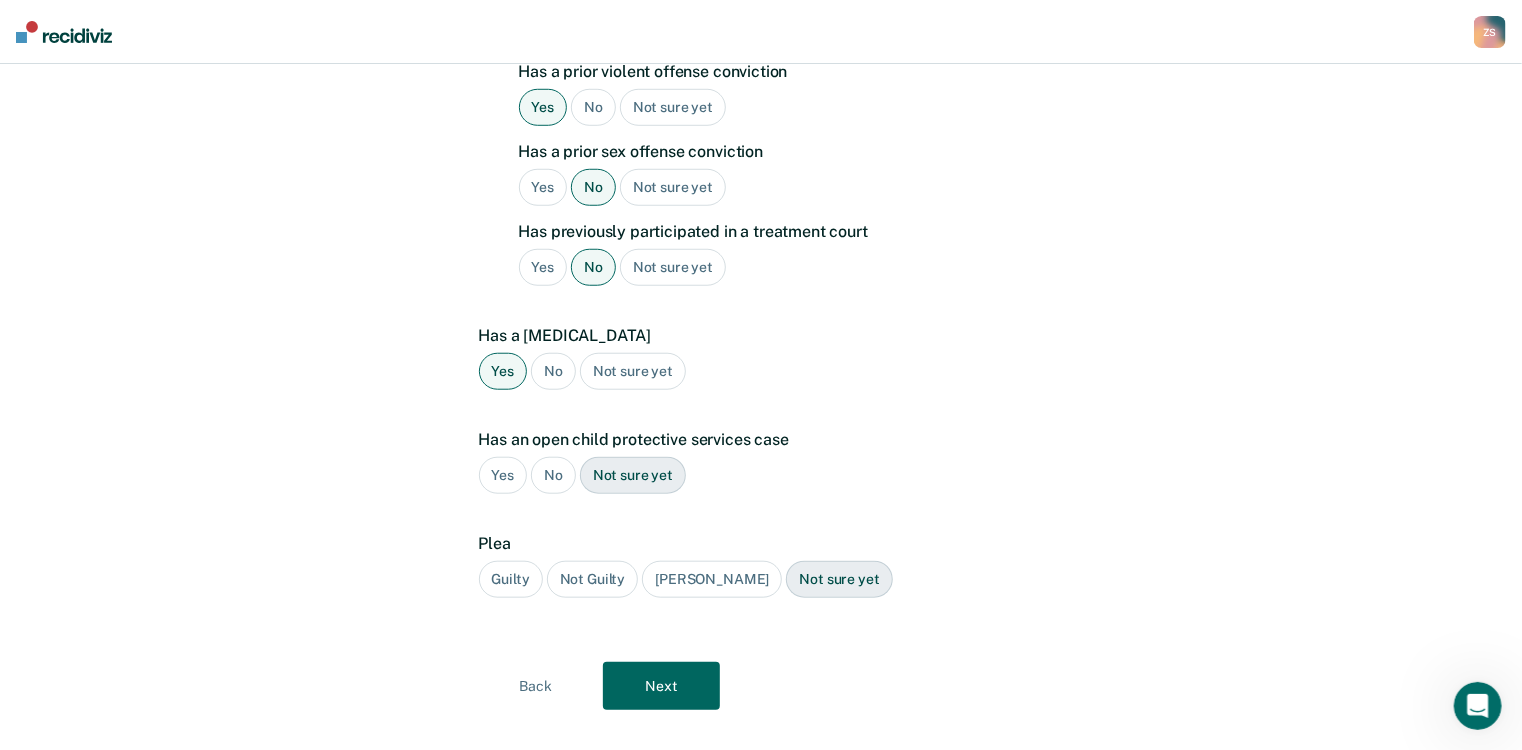 click on "No" at bounding box center (553, 371) 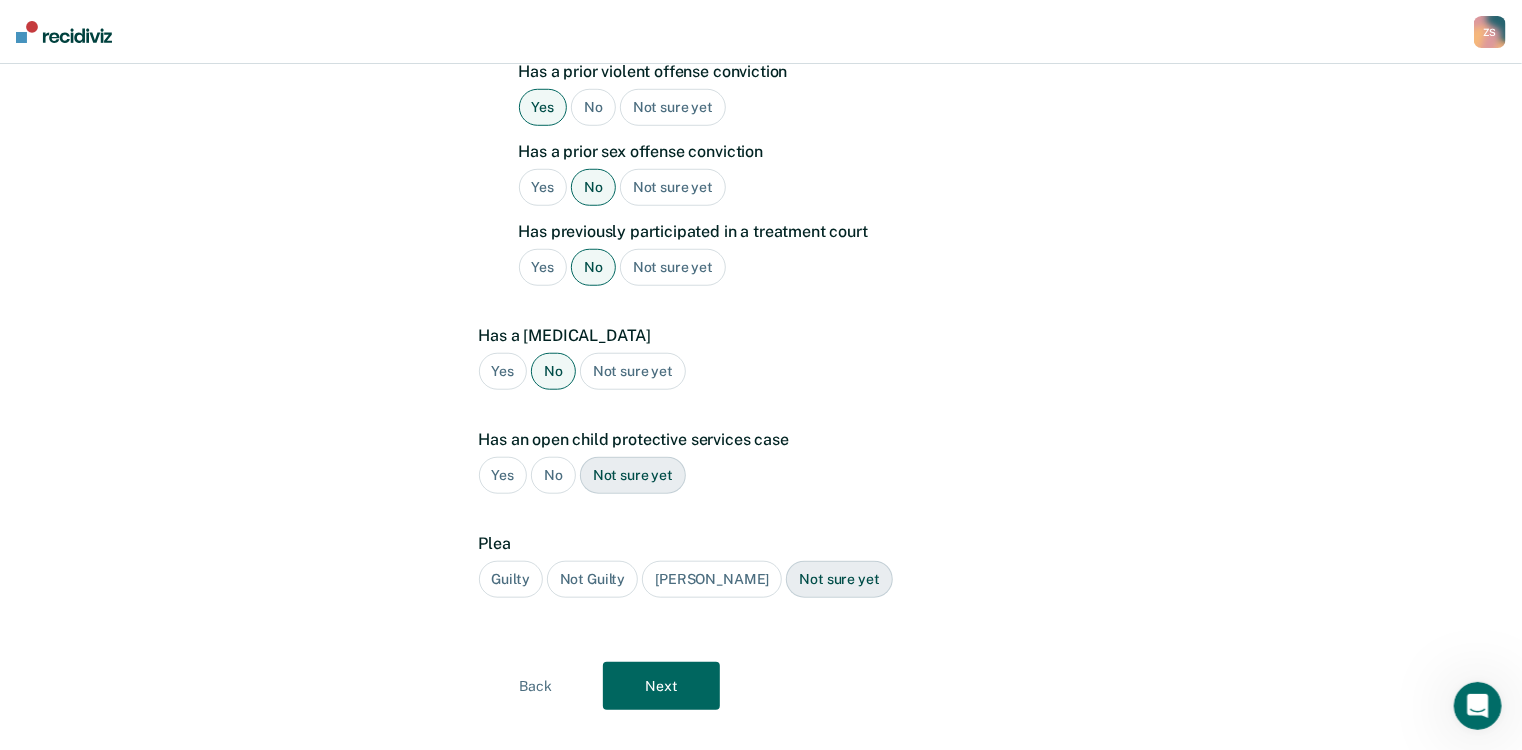 click on "No" at bounding box center (553, 475) 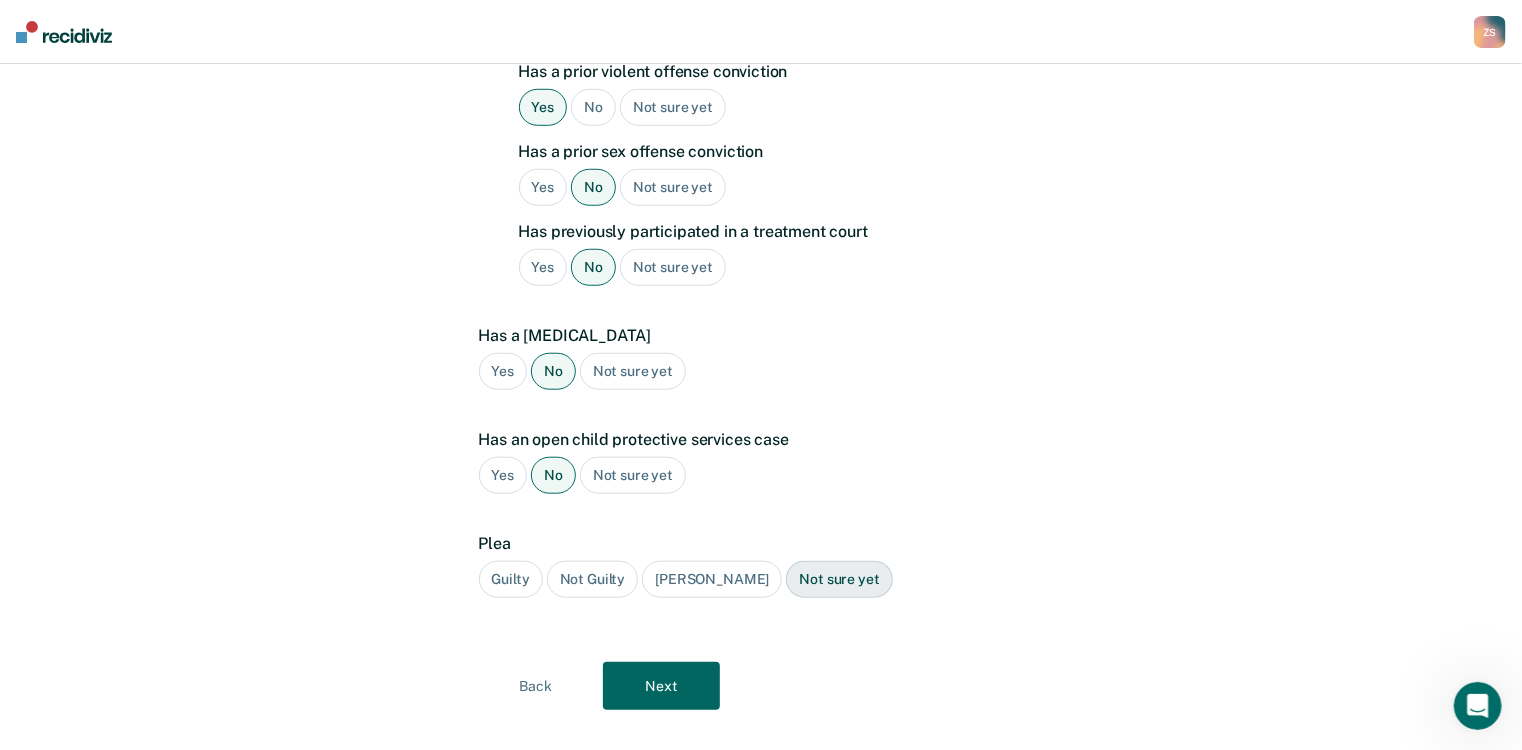 click on "Guilty" at bounding box center [511, 579] 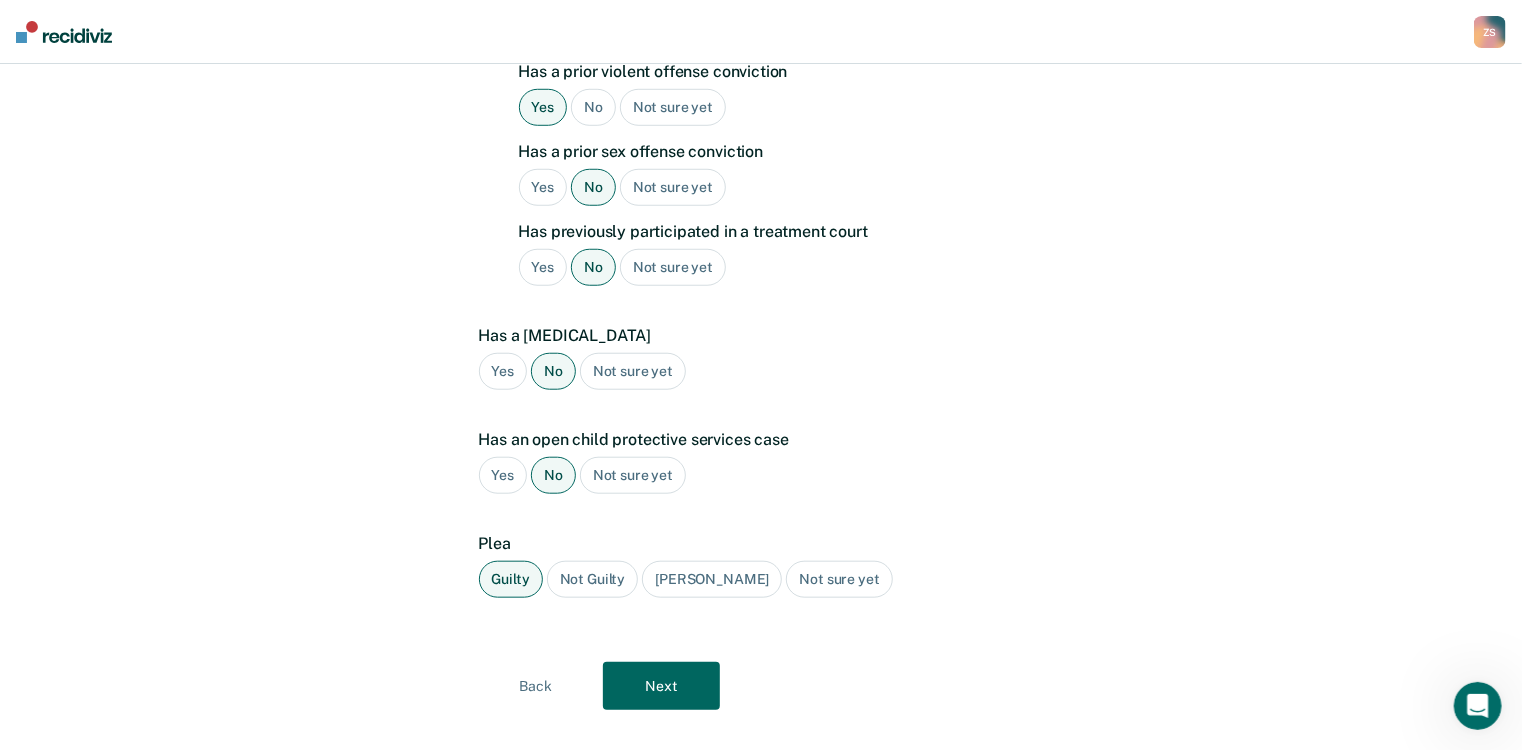click on "Next" at bounding box center (661, 686) 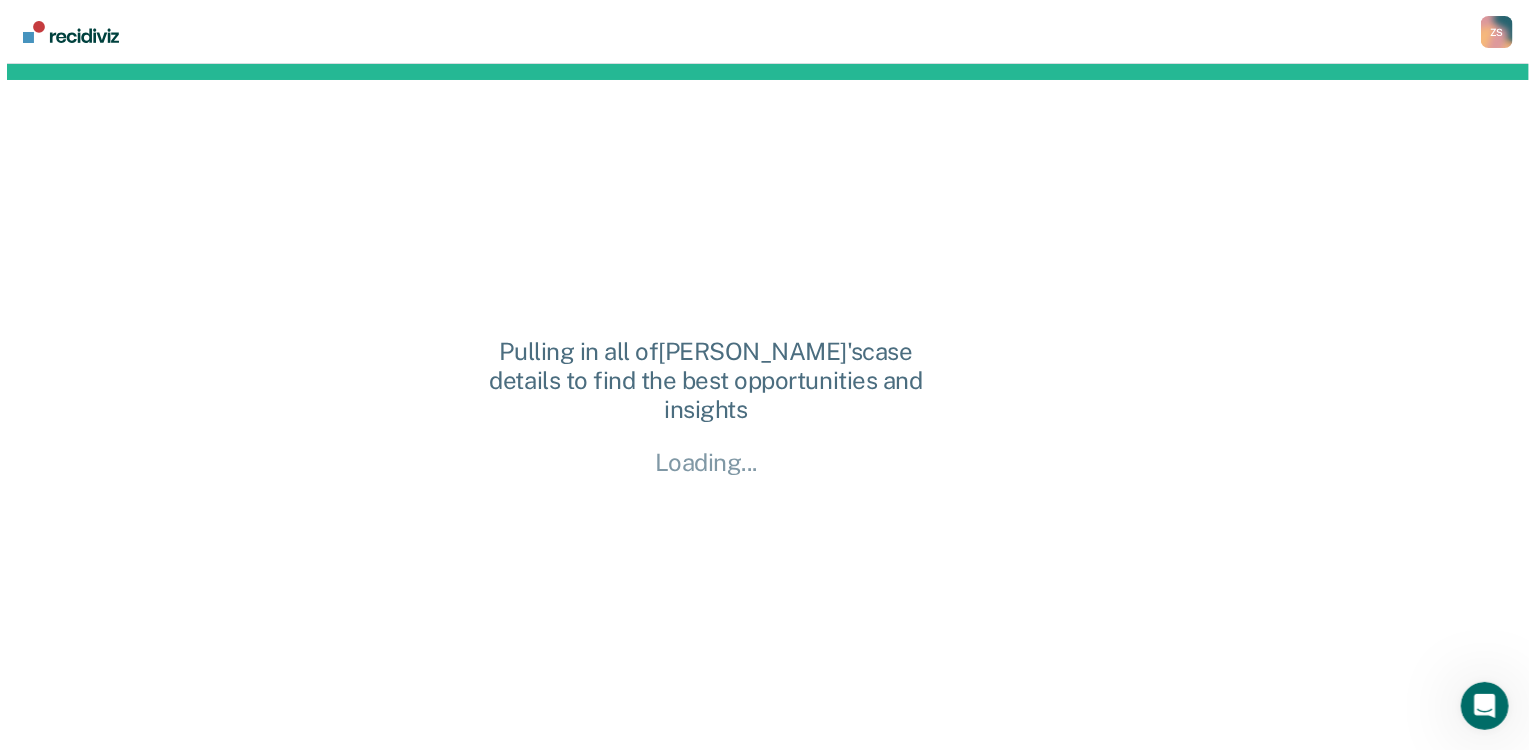 scroll, scrollTop: 0, scrollLeft: 0, axis: both 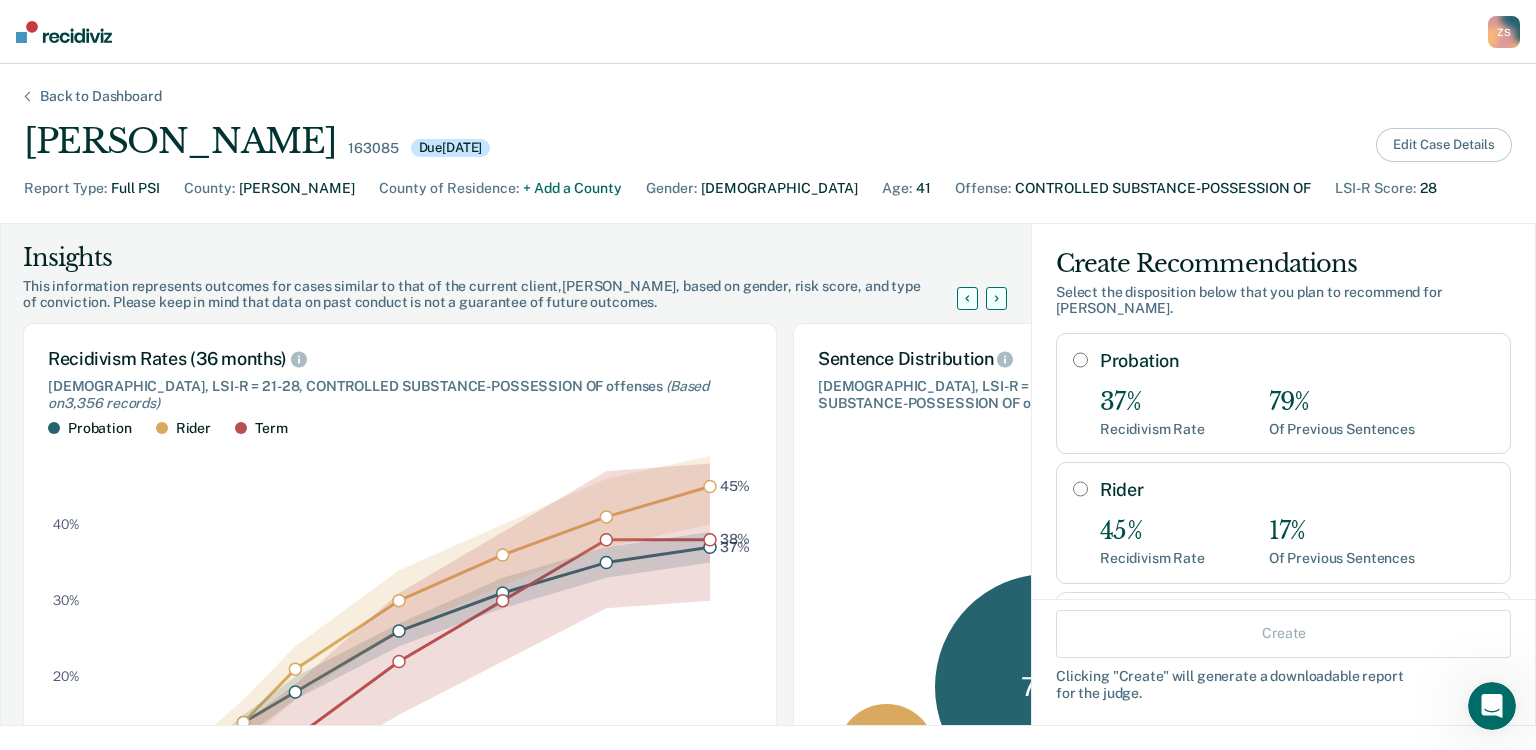 click on "Edit Case Details" at bounding box center (1444, 145) 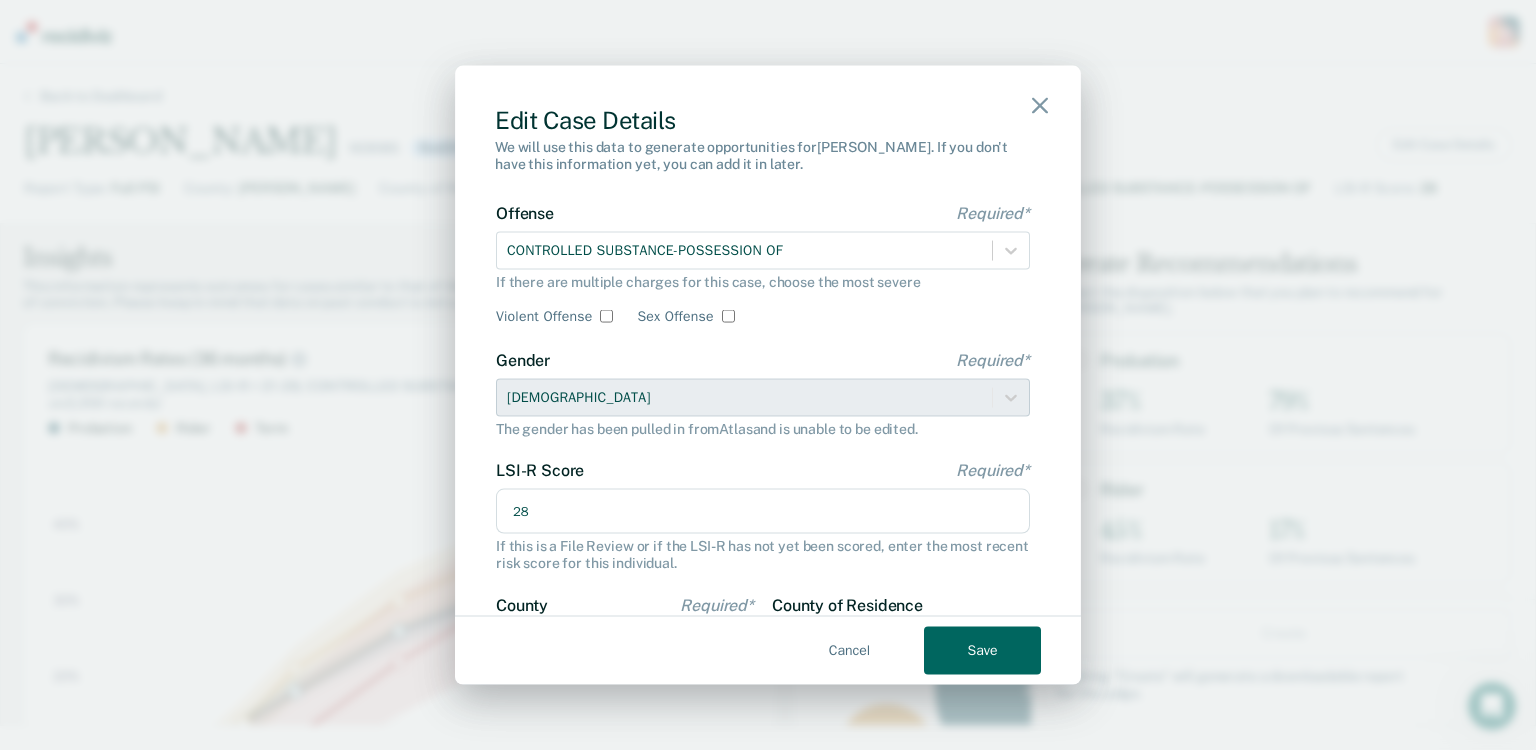 click on "28" at bounding box center [763, 511] 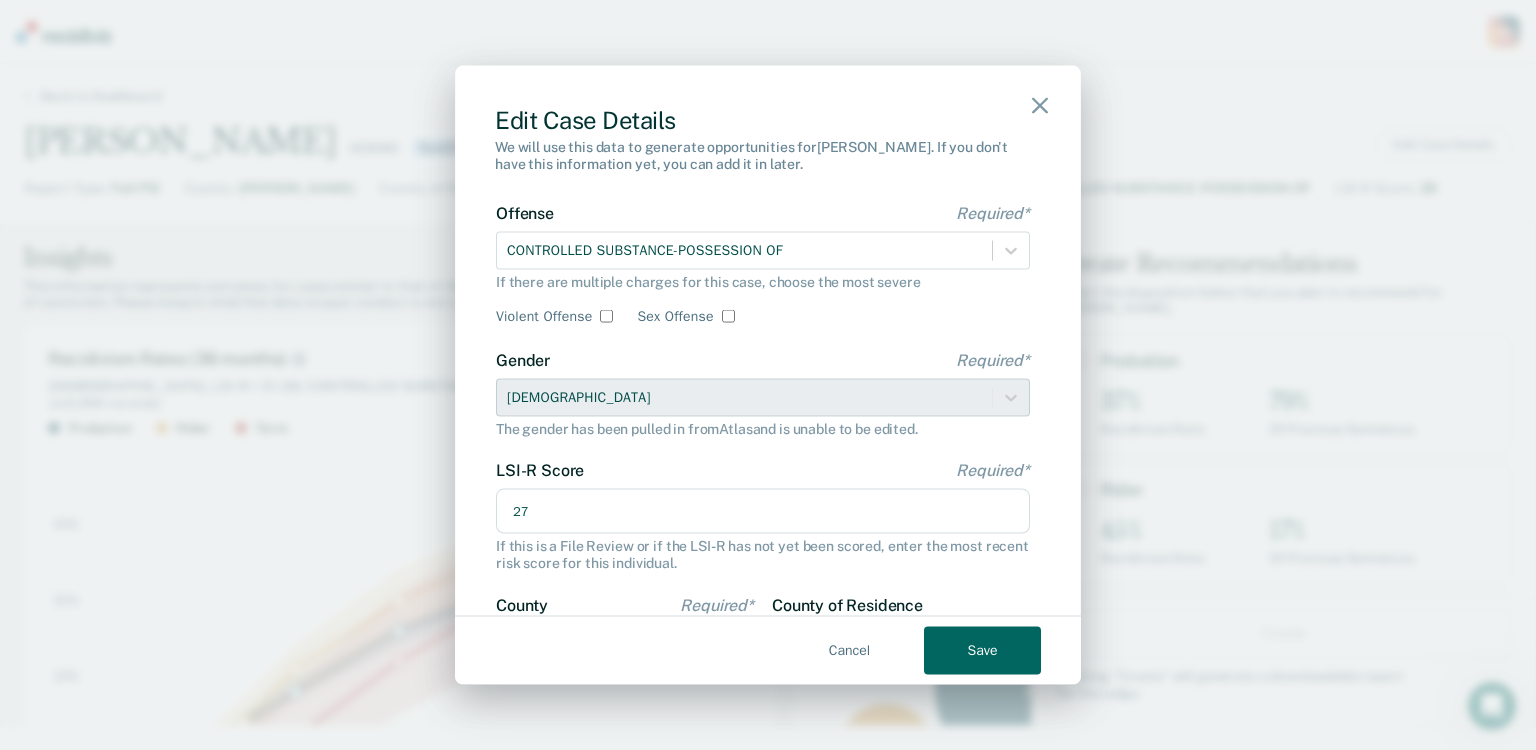 type on "27" 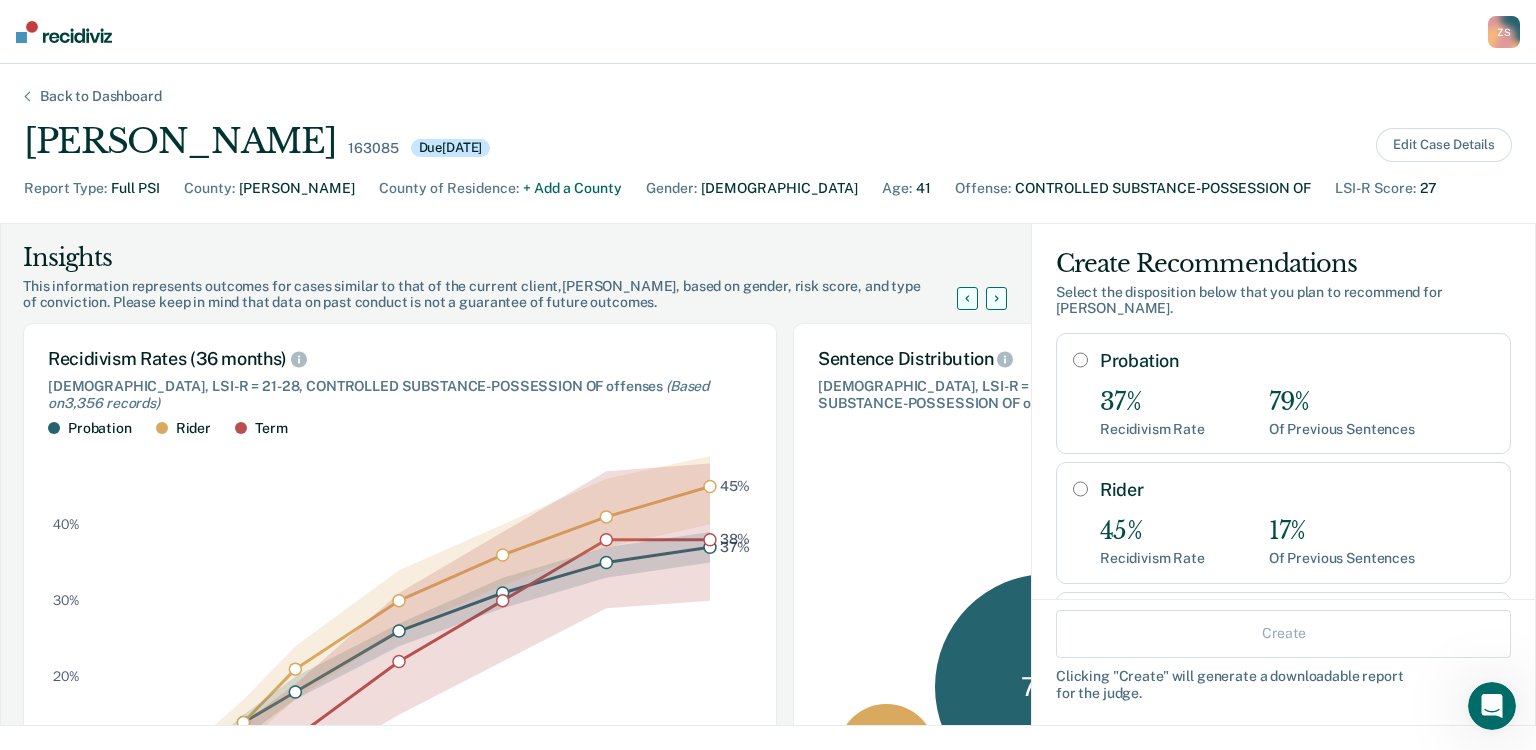click on "Probation" at bounding box center (1080, 360) 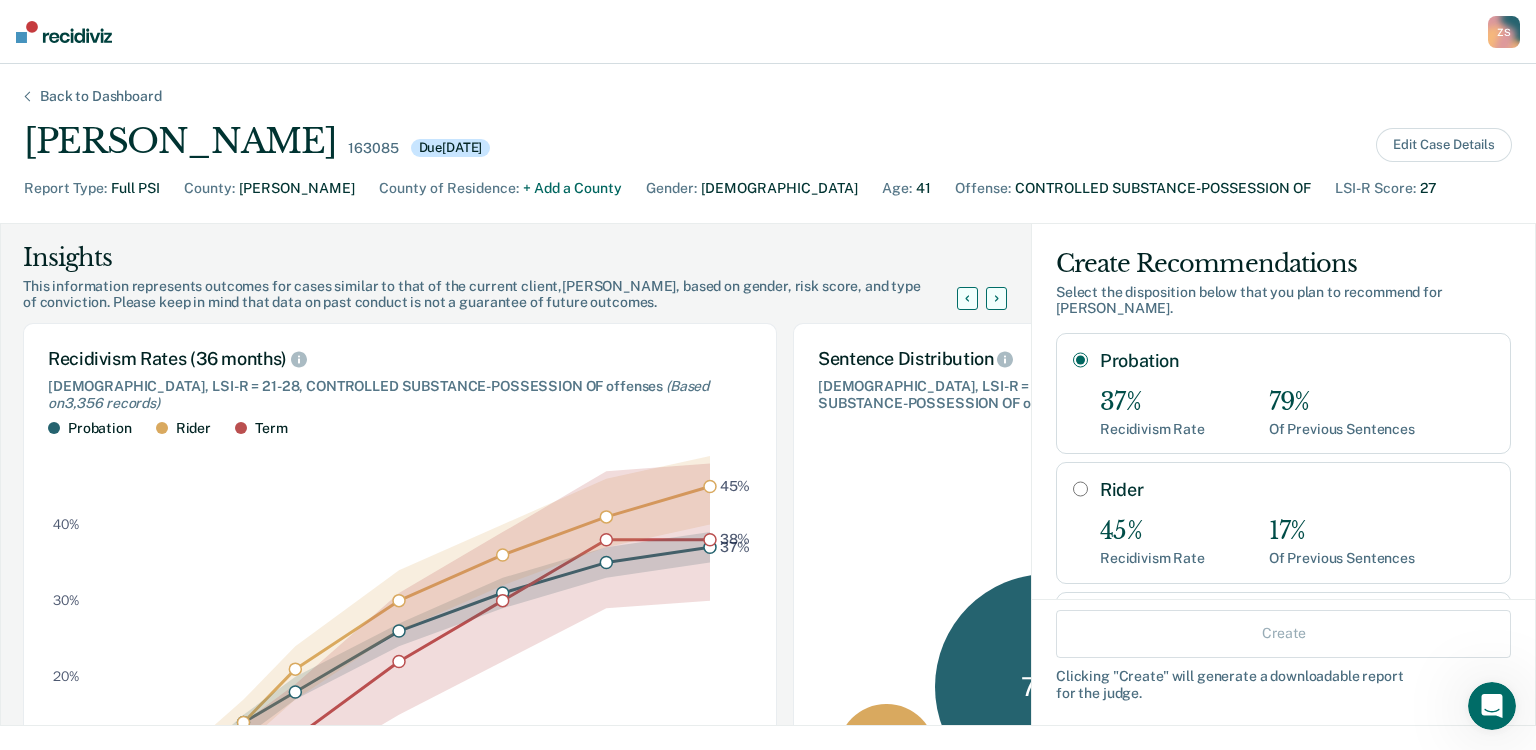 radio on "true" 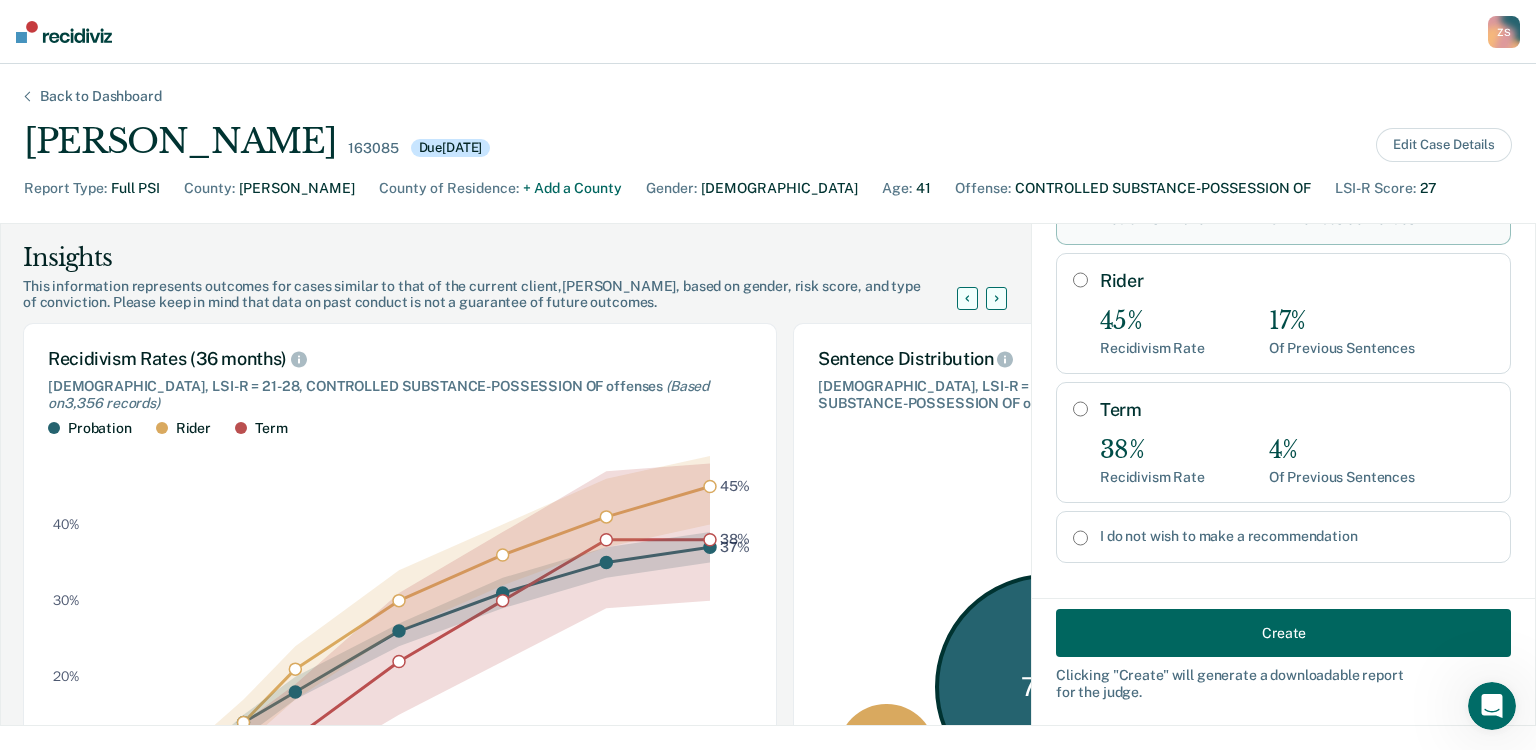 scroll, scrollTop: 280, scrollLeft: 0, axis: vertical 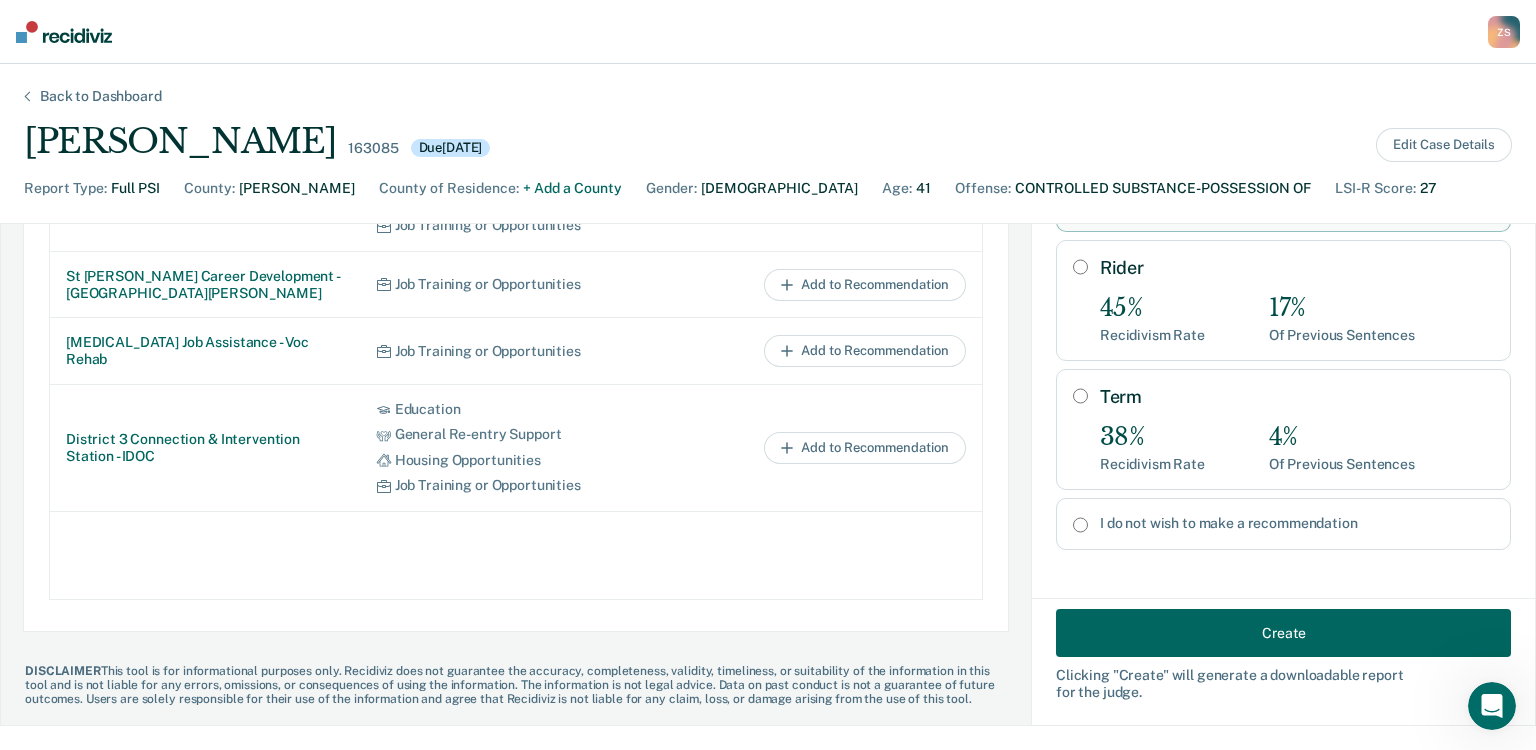 click on "Create" at bounding box center (1283, 633) 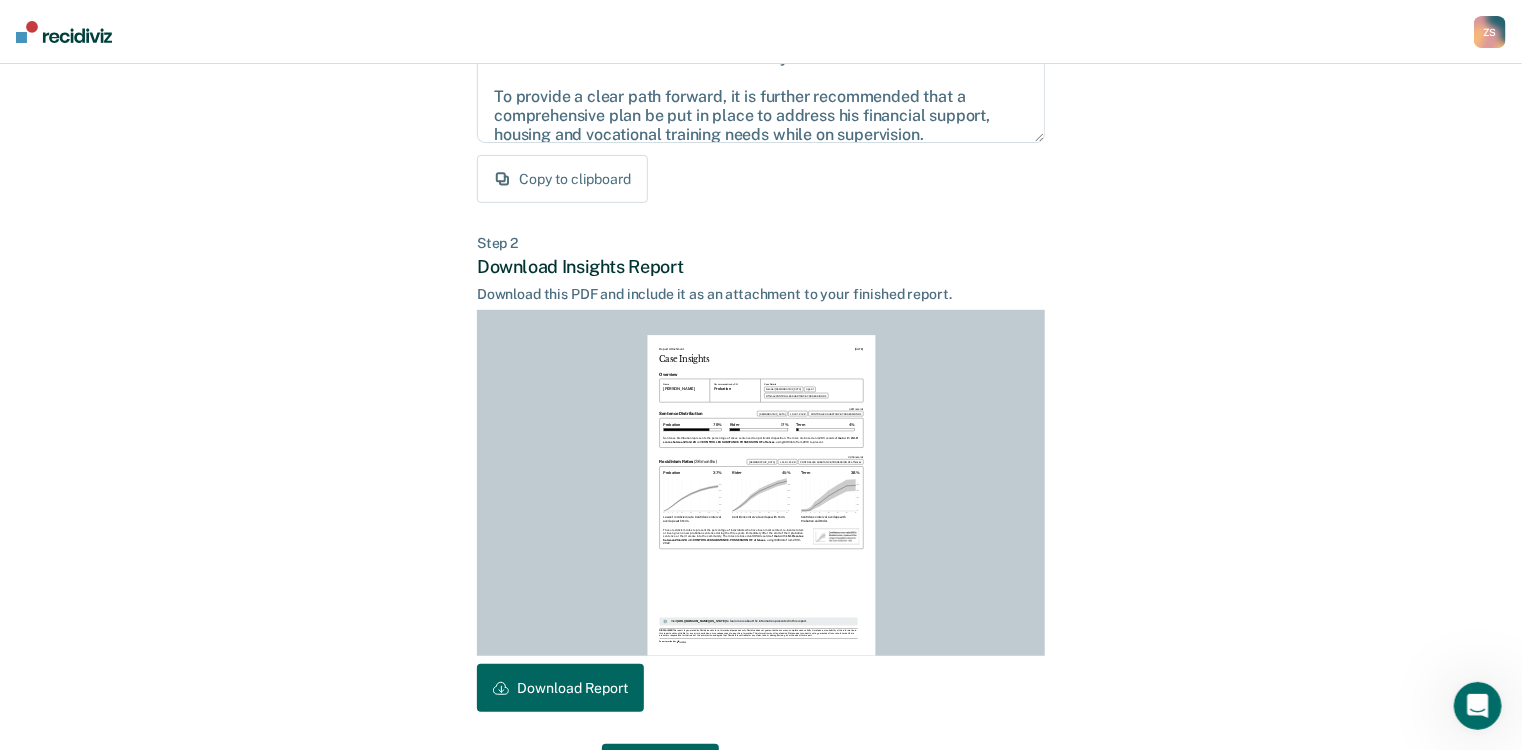 scroll, scrollTop: 390, scrollLeft: 0, axis: vertical 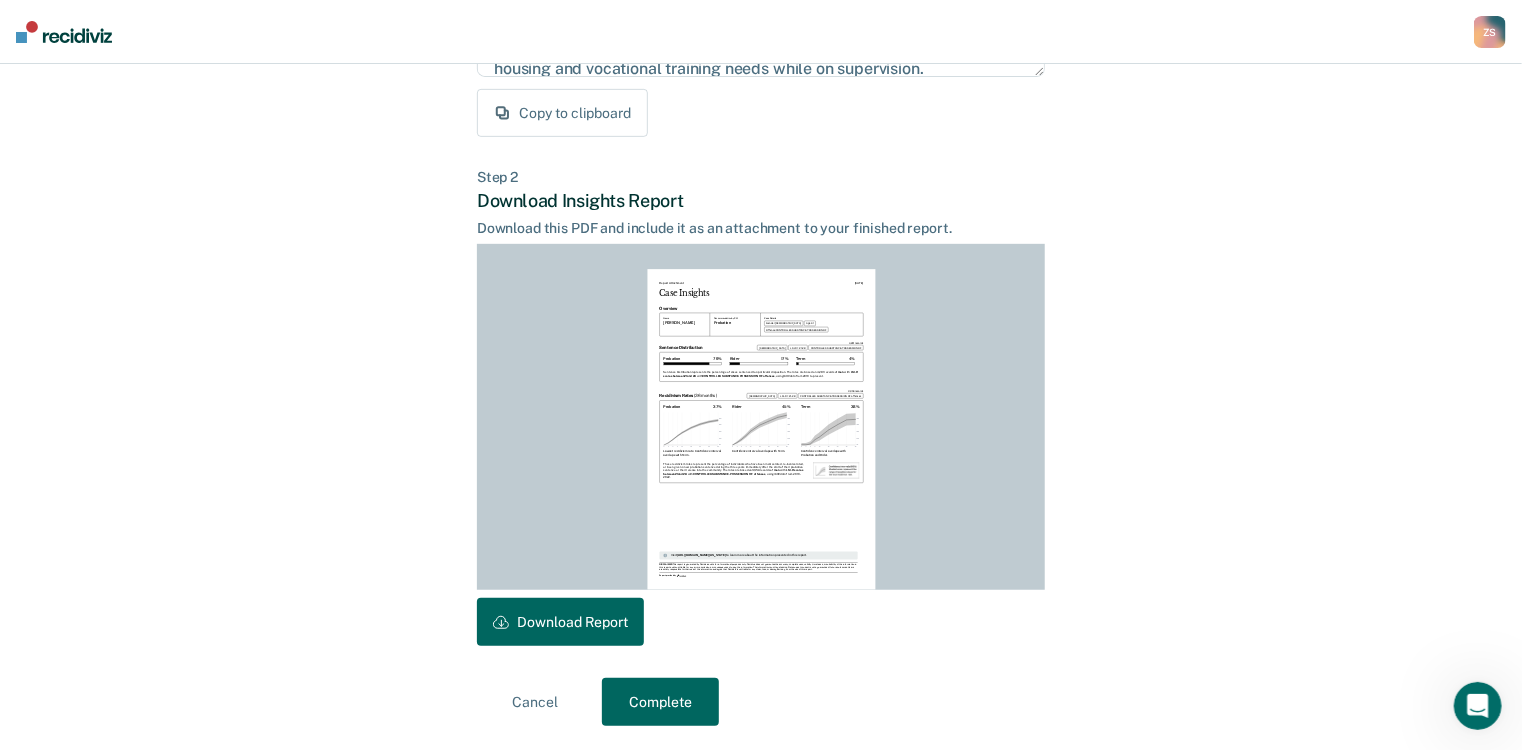 click on "Download Report" at bounding box center (560, 622) 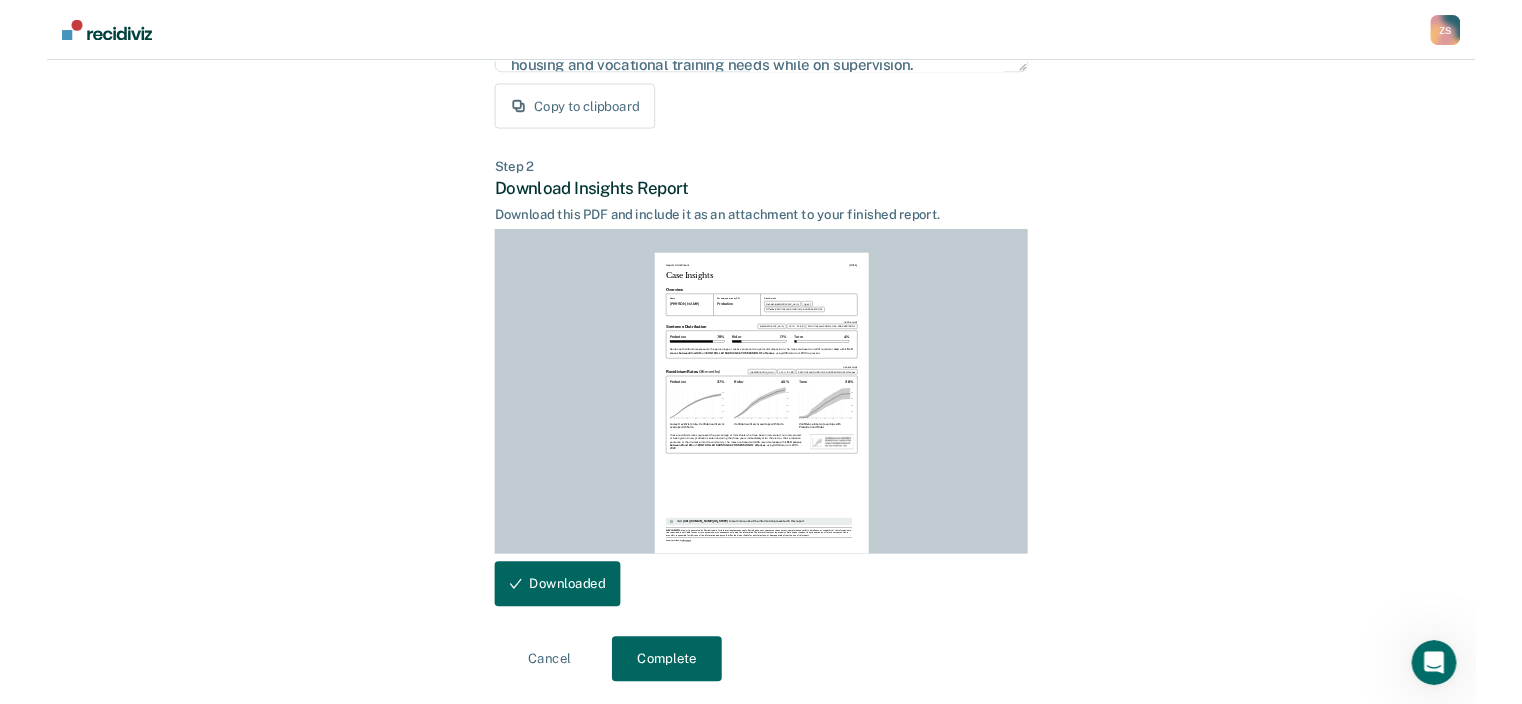 scroll, scrollTop: 0, scrollLeft: 0, axis: both 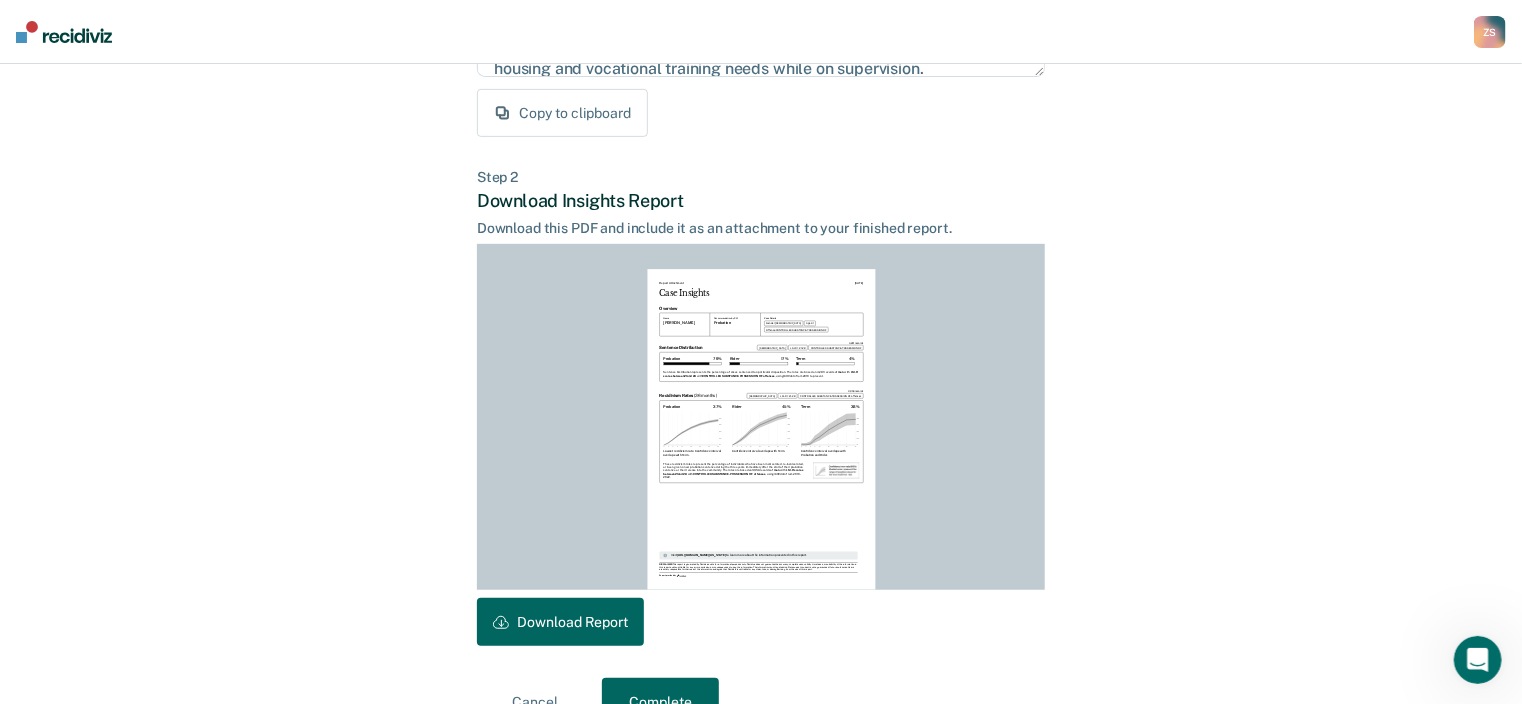click on "Copy to clipboard" at bounding box center [562, 113] 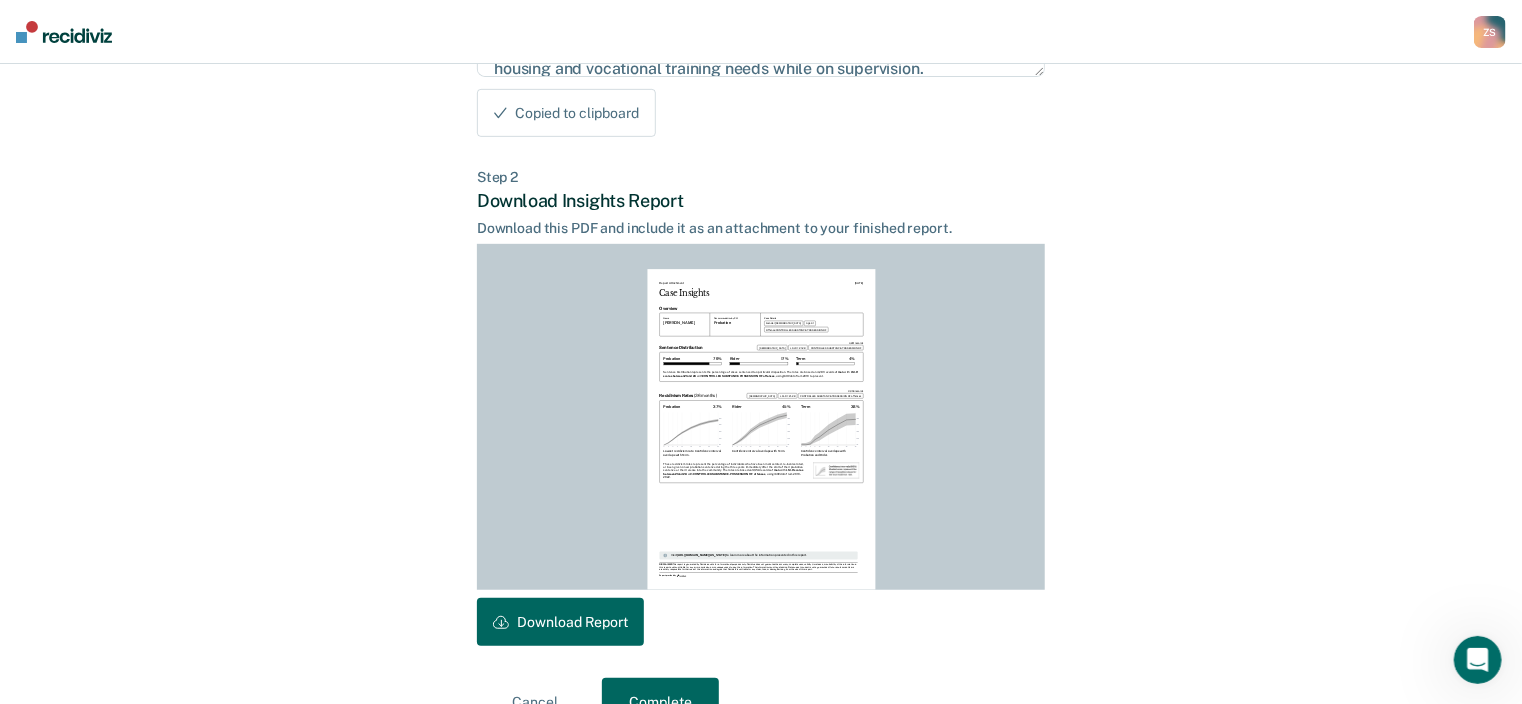 click on "Z S" at bounding box center [1490, 32] 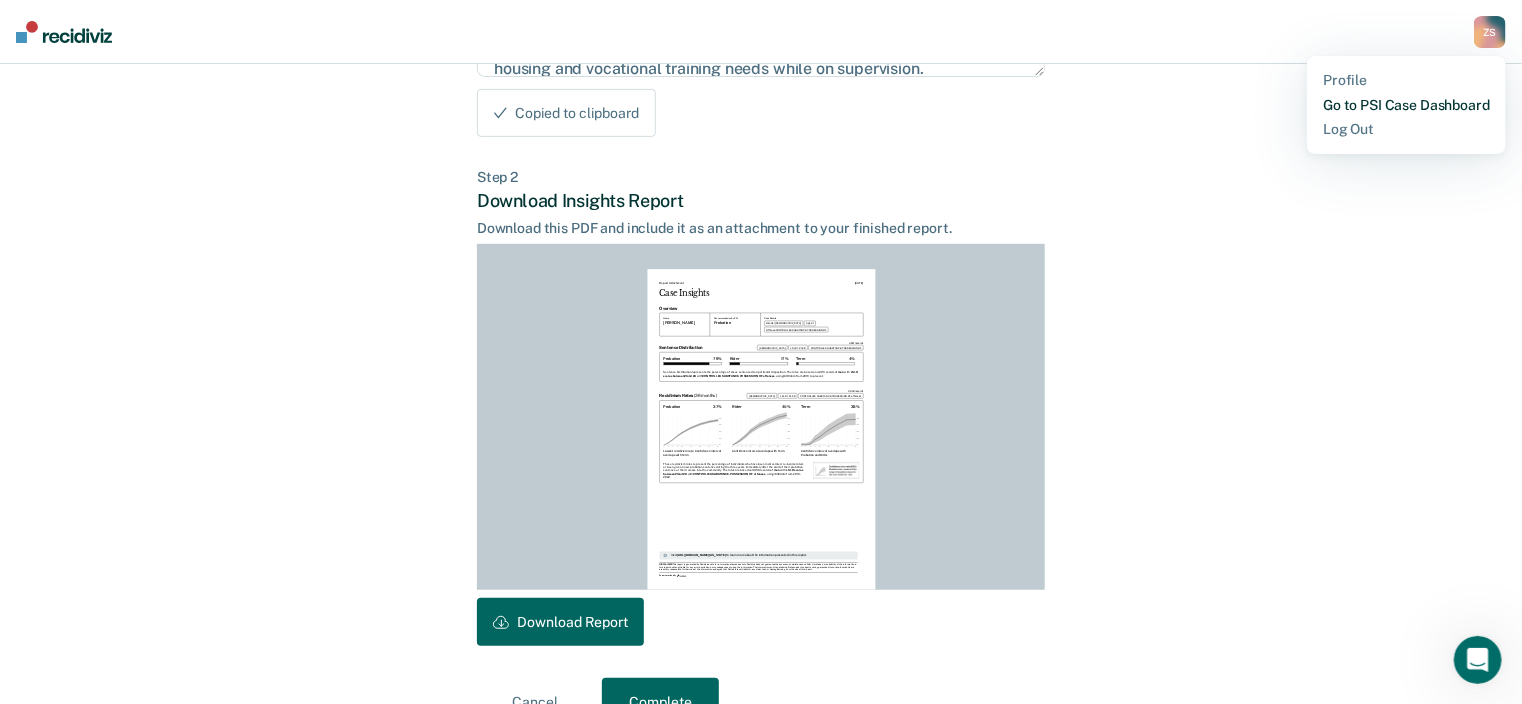 click on "Go to PSI Case Dashboard" at bounding box center (1406, 105) 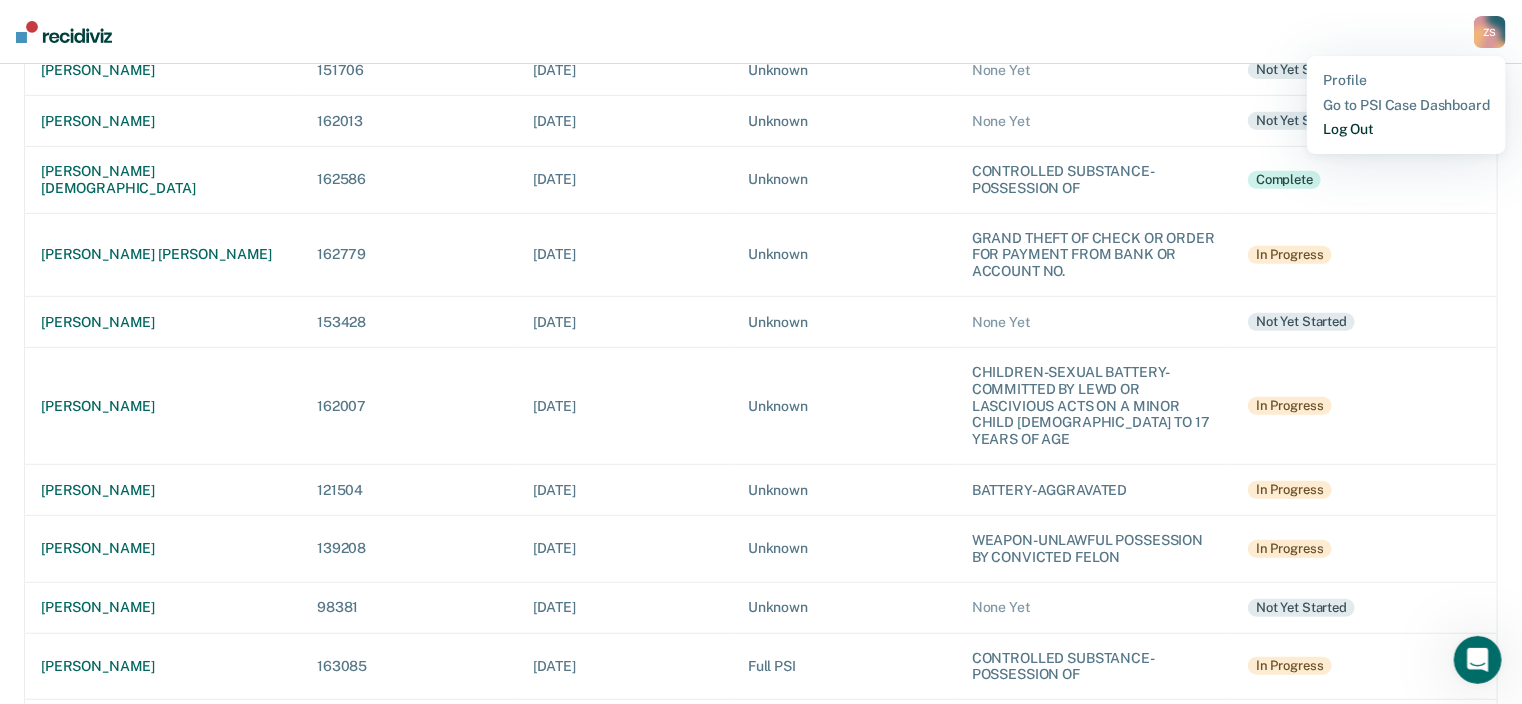 click on "Log Out" at bounding box center [1406, 129] 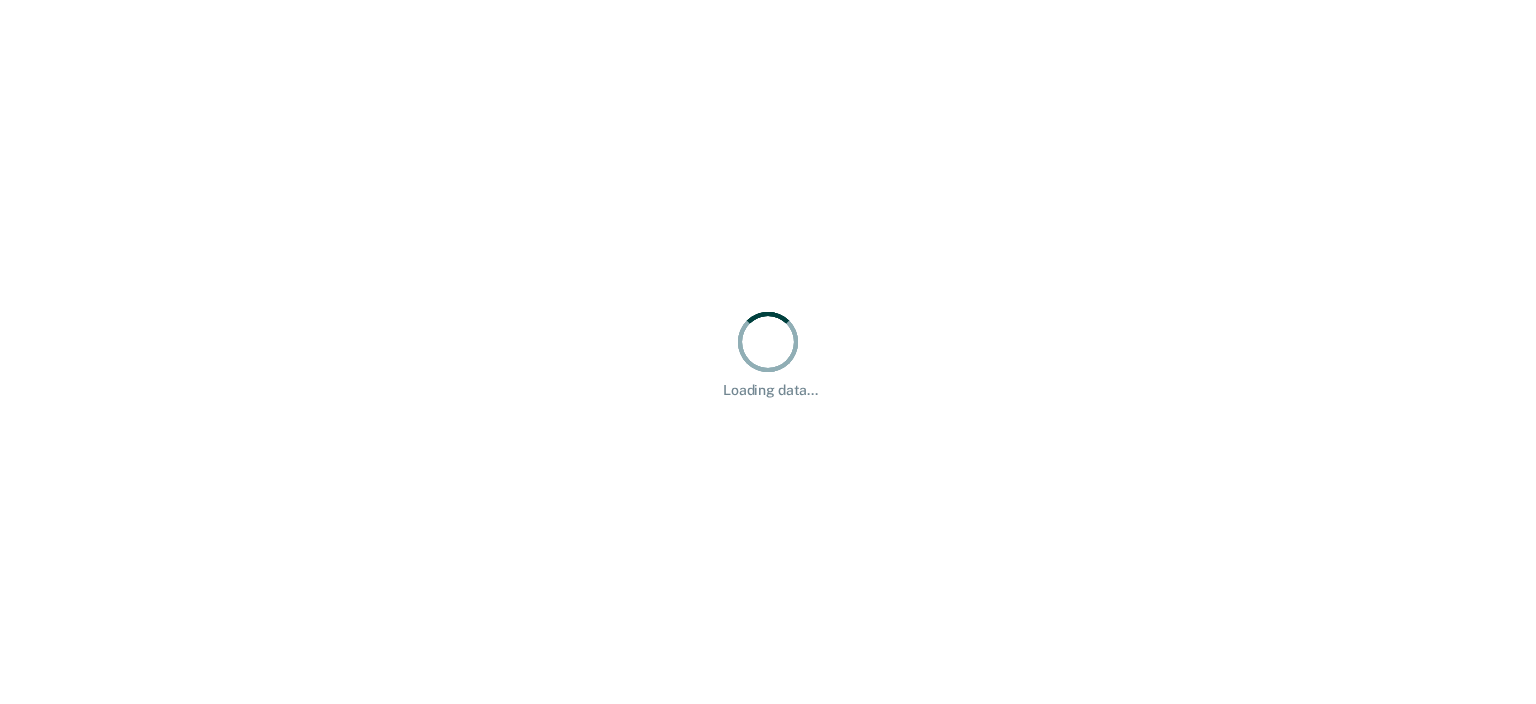 scroll, scrollTop: 0, scrollLeft: 0, axis: both 